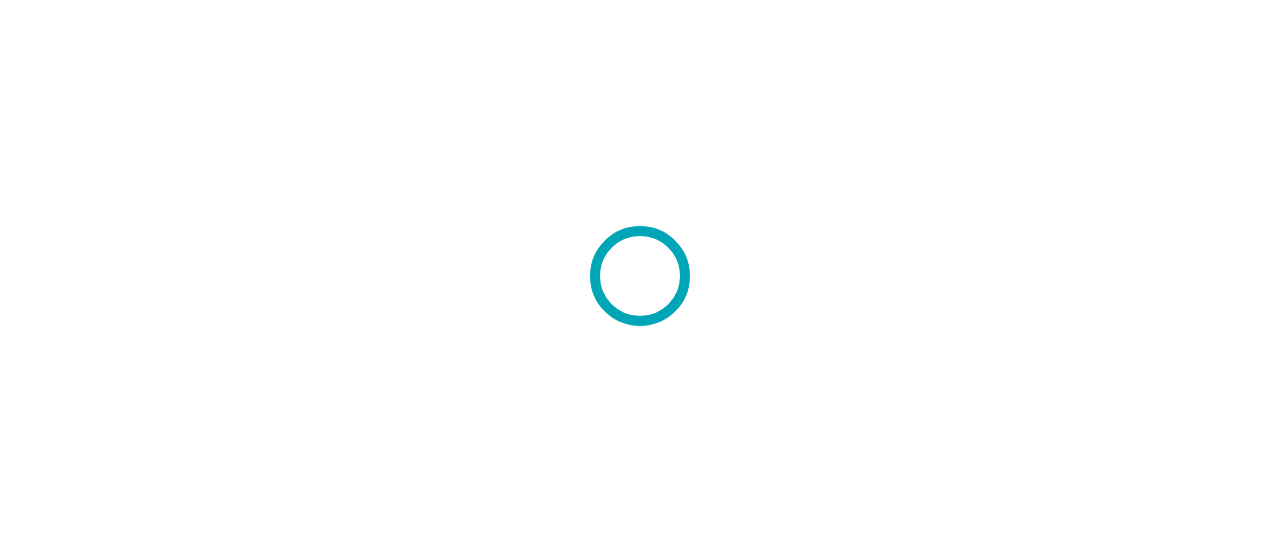 scroll, scrollTop: 0, scrollLeft: 0, axis: both 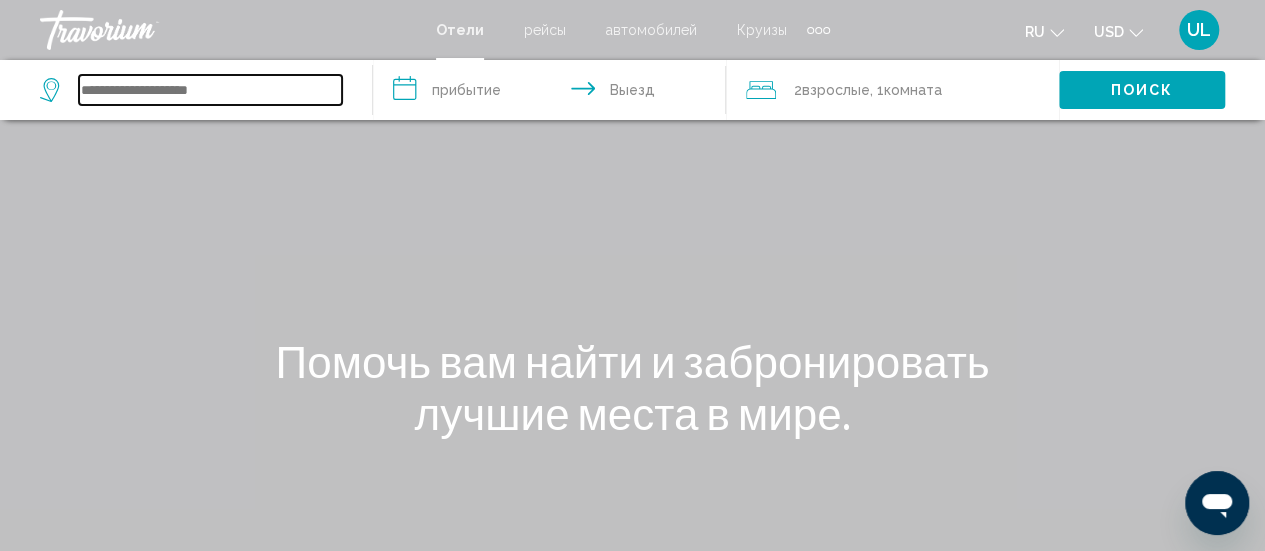 click at bounding box center (210, 90) 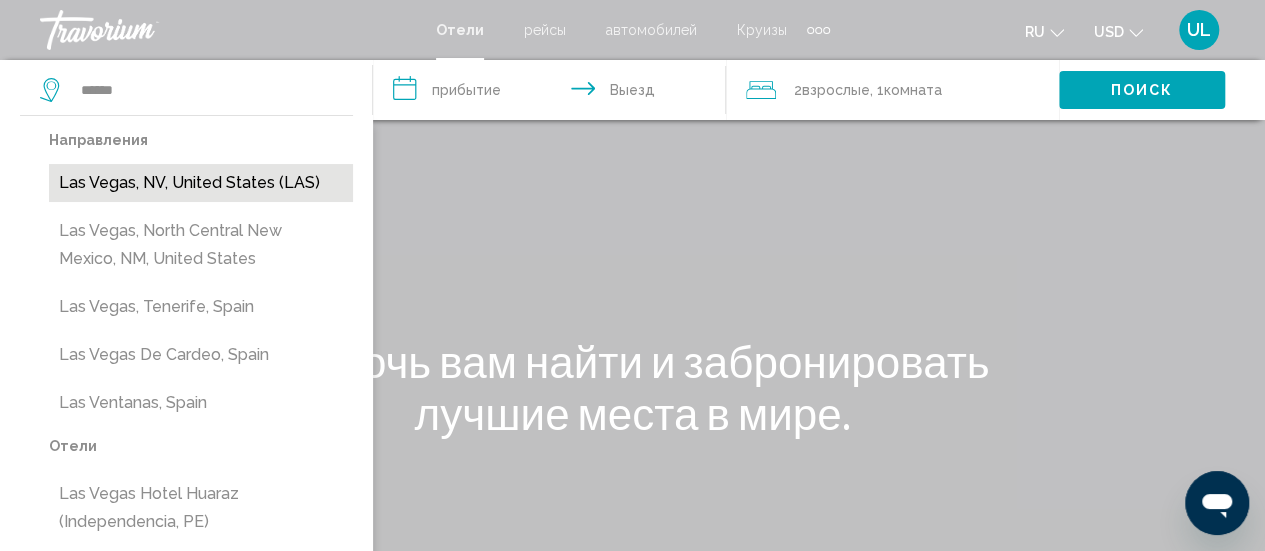 click on "Las Vegas, NV, United States (LAS)" at bounding box center [201, 183] 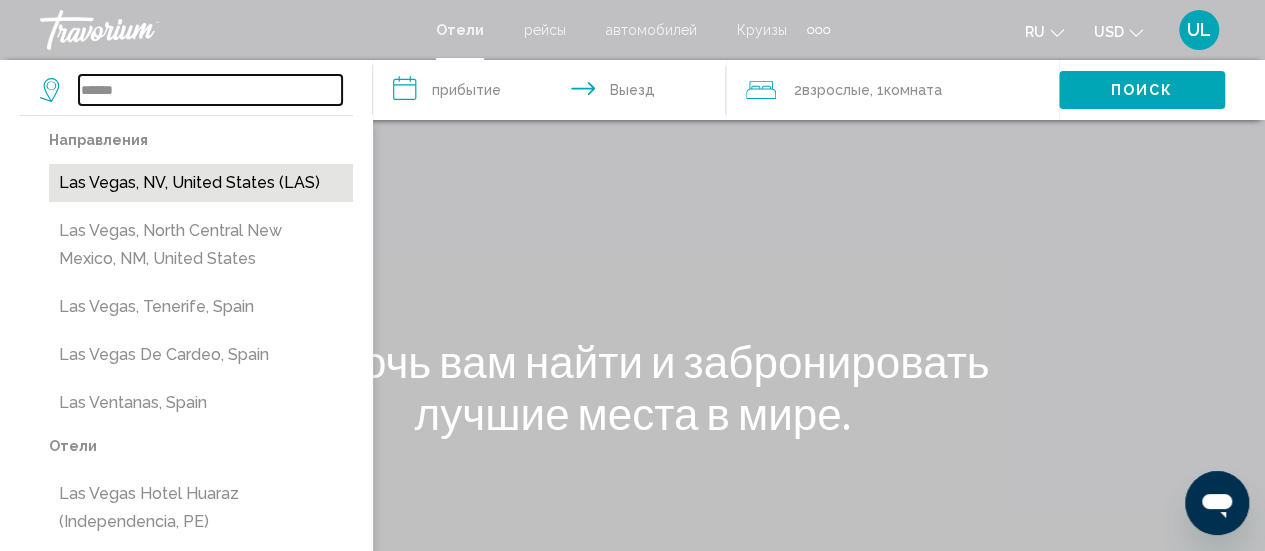 type on "**********" 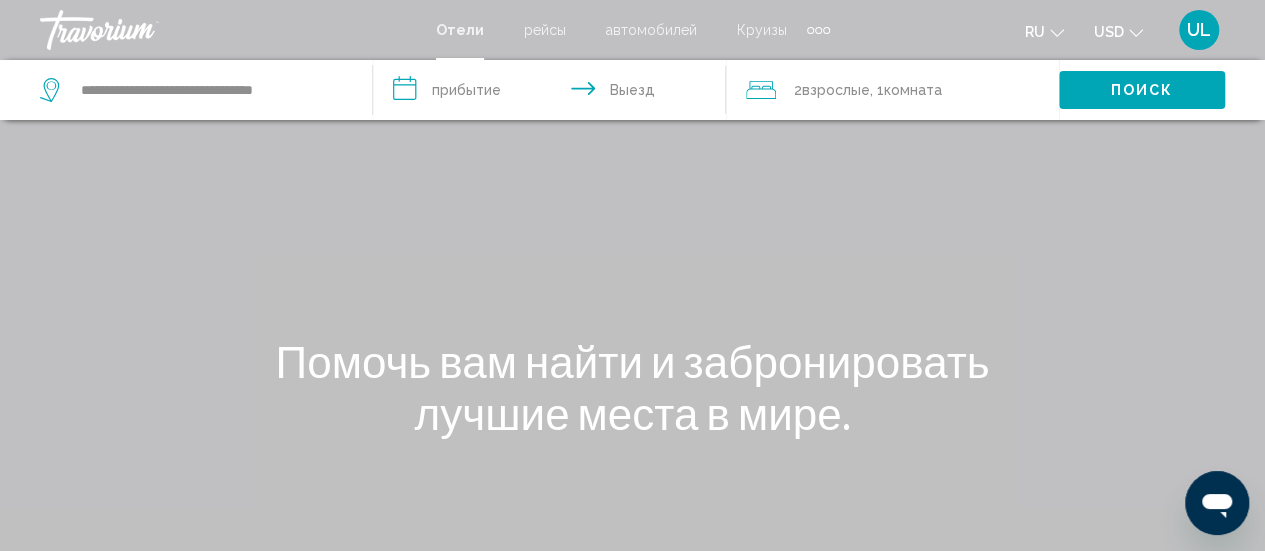 click on "**********" at bounding box center (553, 93) 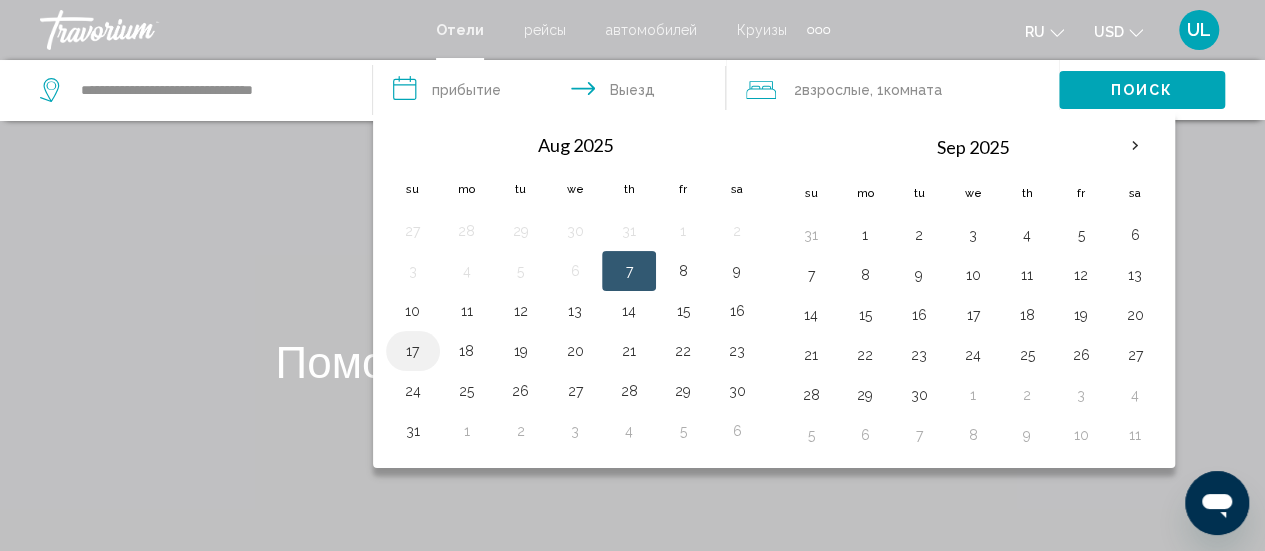 click on "17" at bounding box center [413, 351] 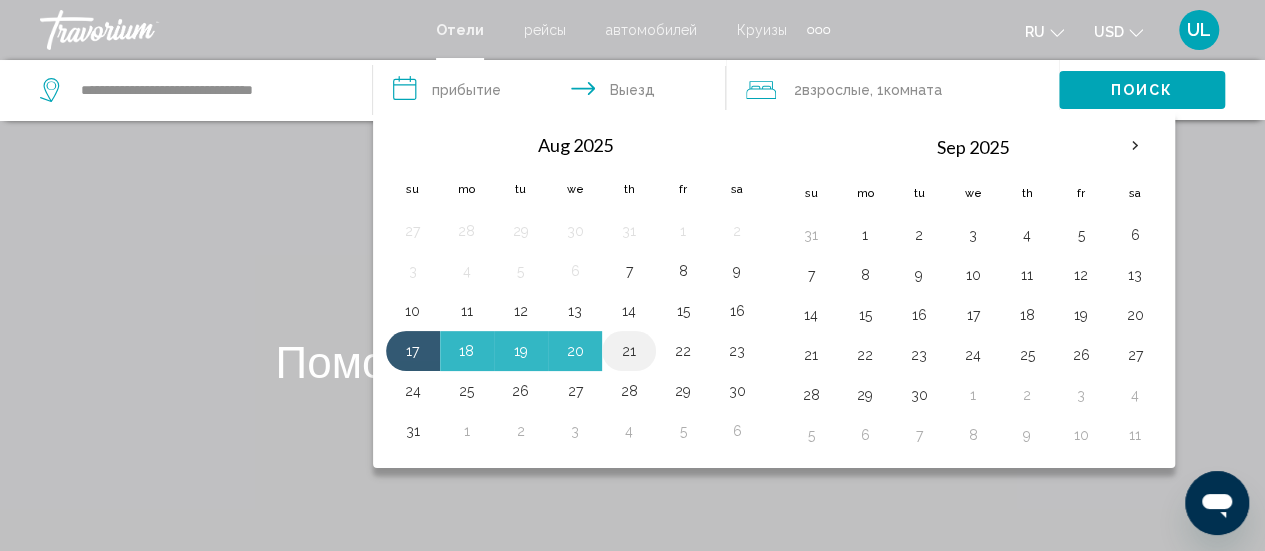 click on "21" at bounding box center (629, 351) 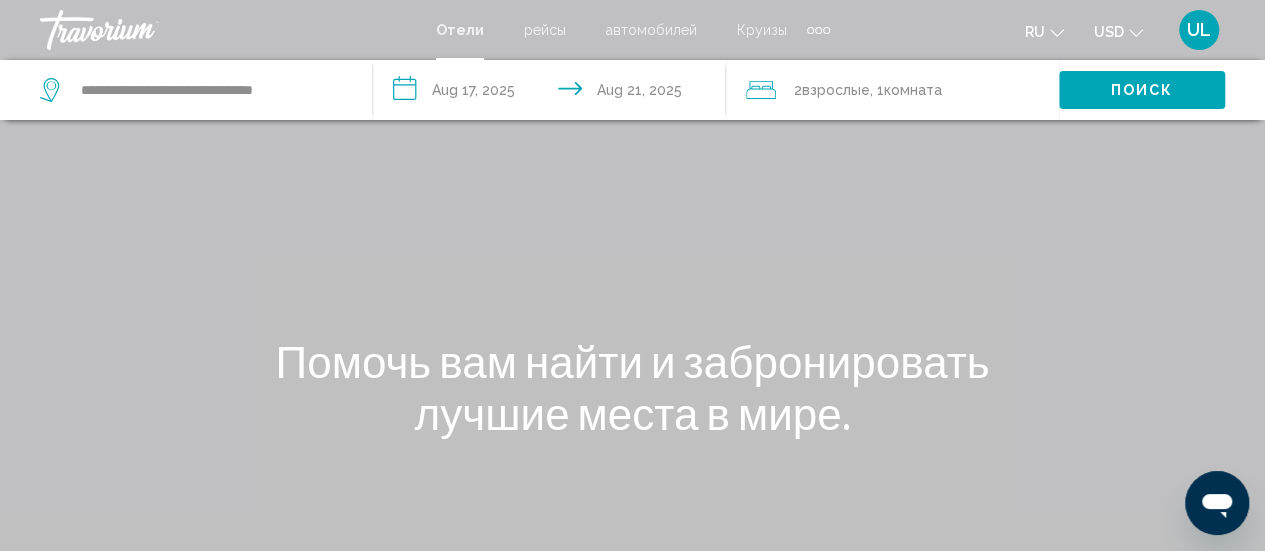 click on "**********" at bounding box center (553, 93) 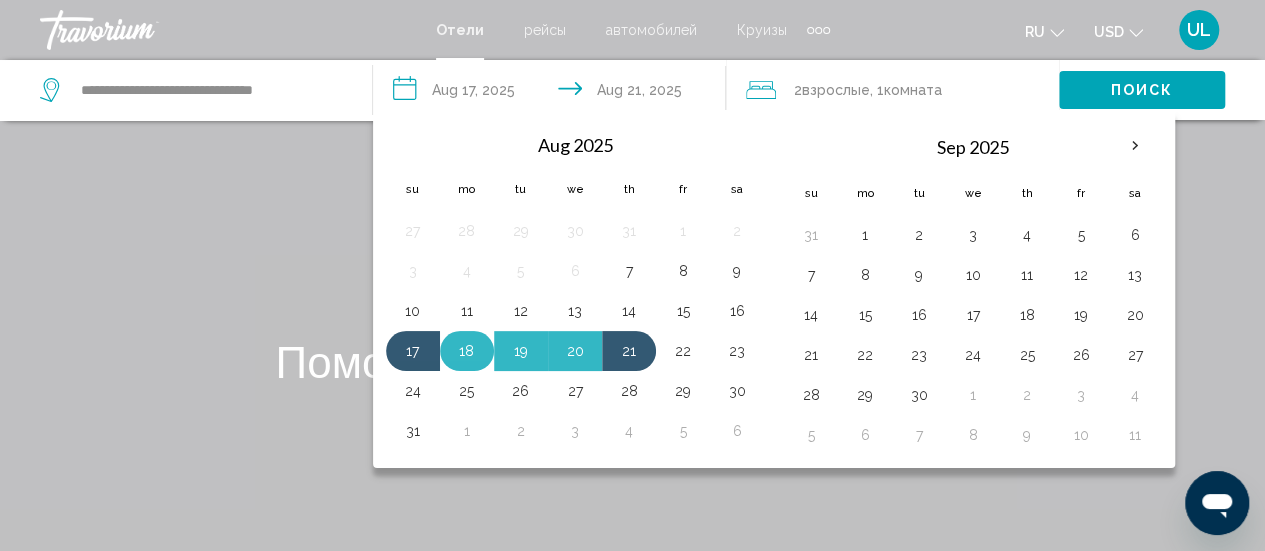 click on "18" at bounding box center (467, 351) 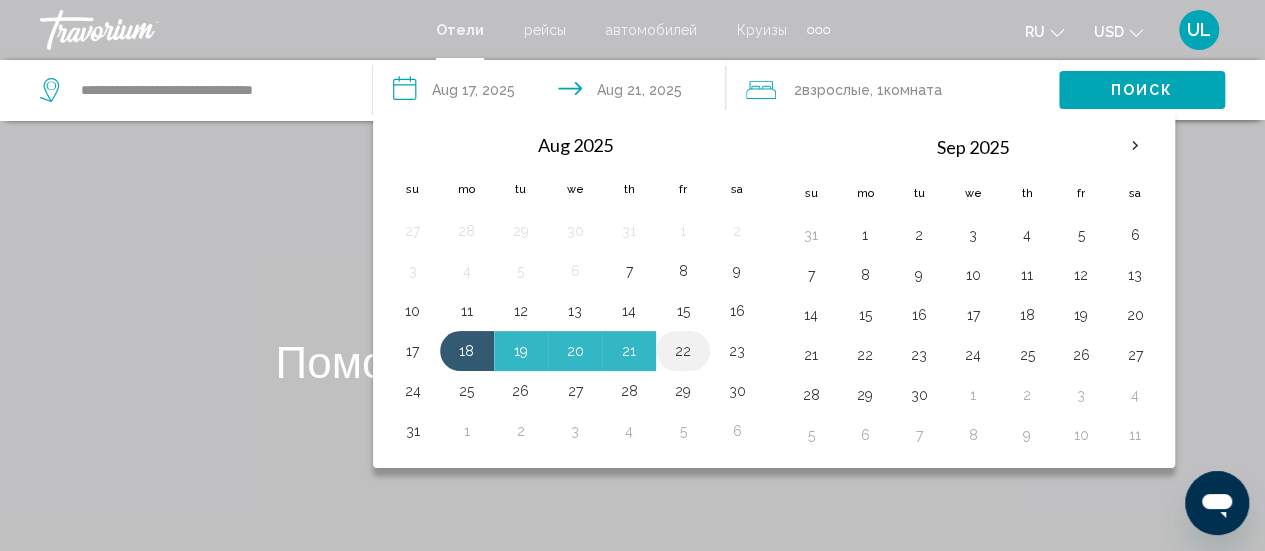 click on "22" at bounding box center [683, 351] 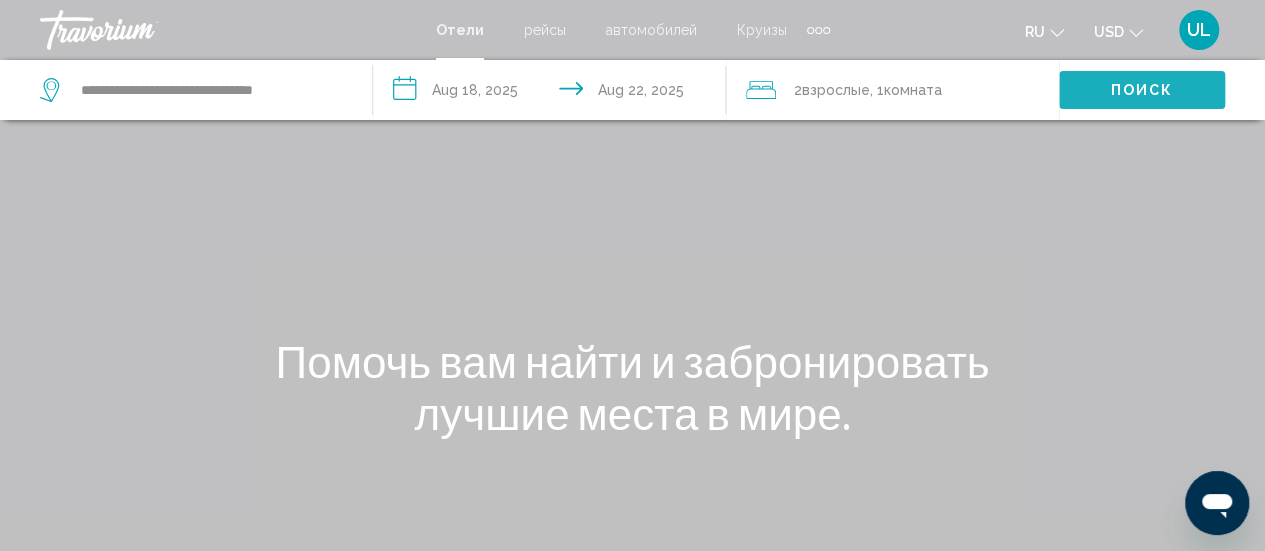 click on "Поиск" at bounding box center (1142, 89) 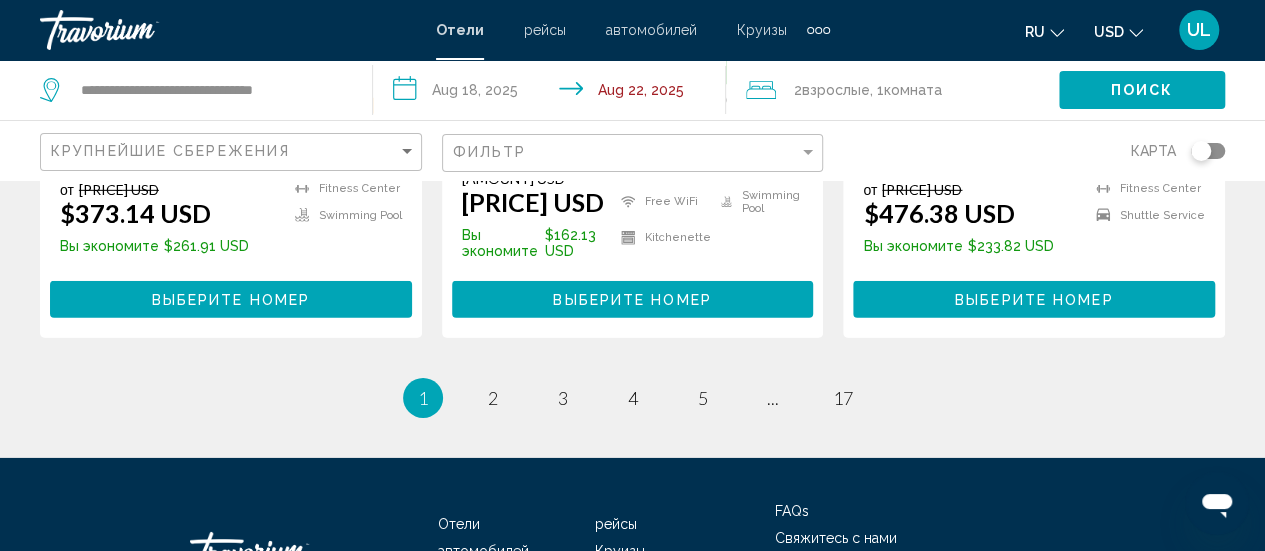 scroll, scrollTop: 2987, scrollLeft: 0, axis: vertical 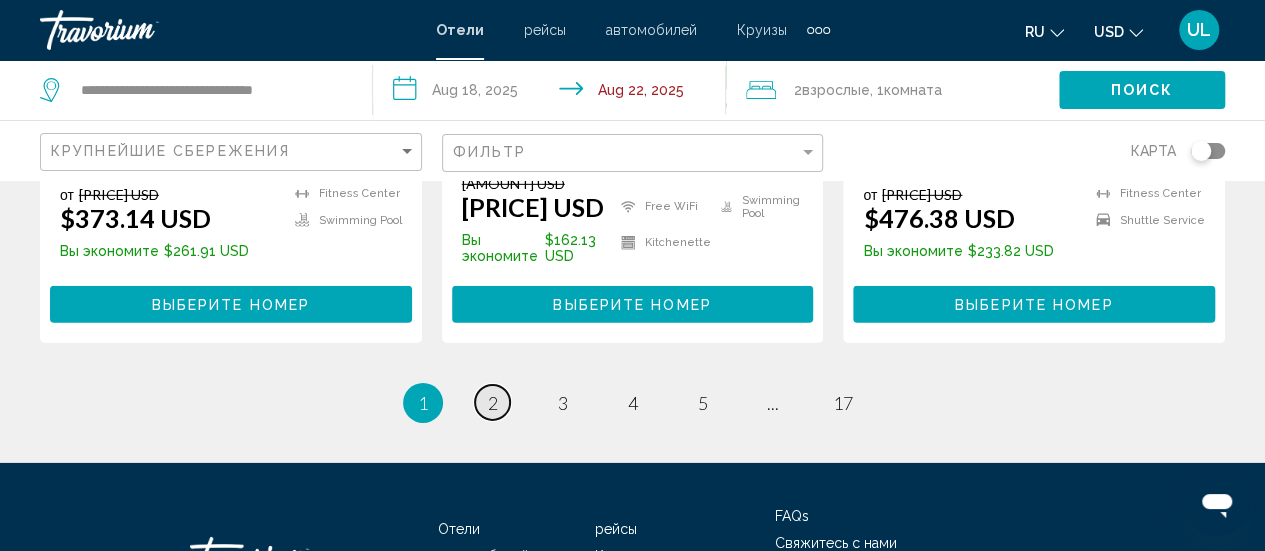 click on "2" at bounding box center (493, 403) 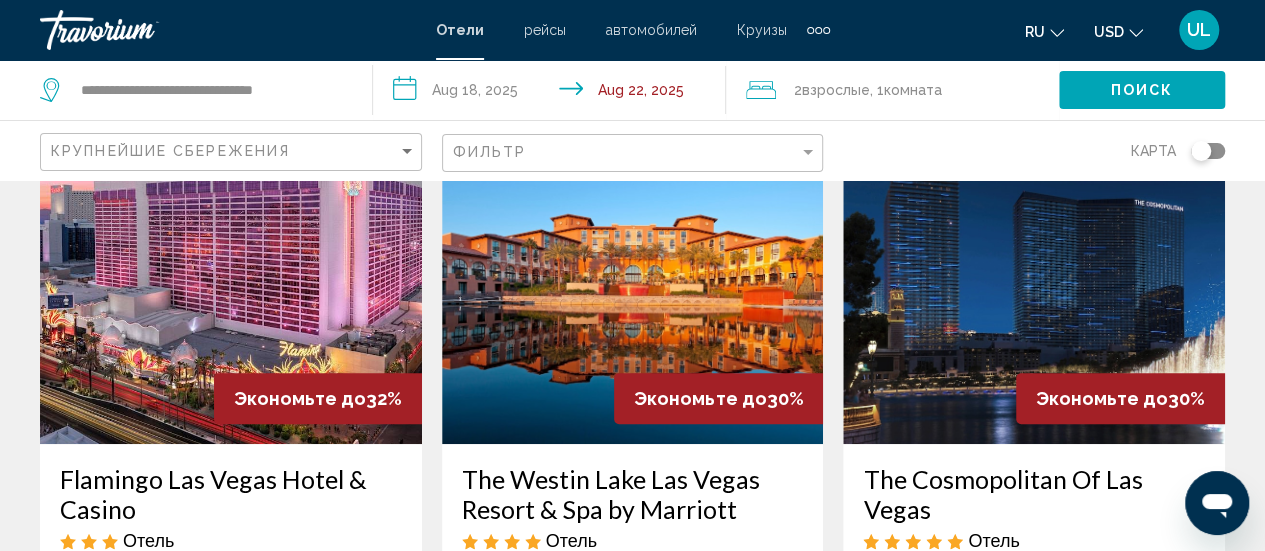 scroll, scrollTop: 0, scrollLeft: 0, axis: both 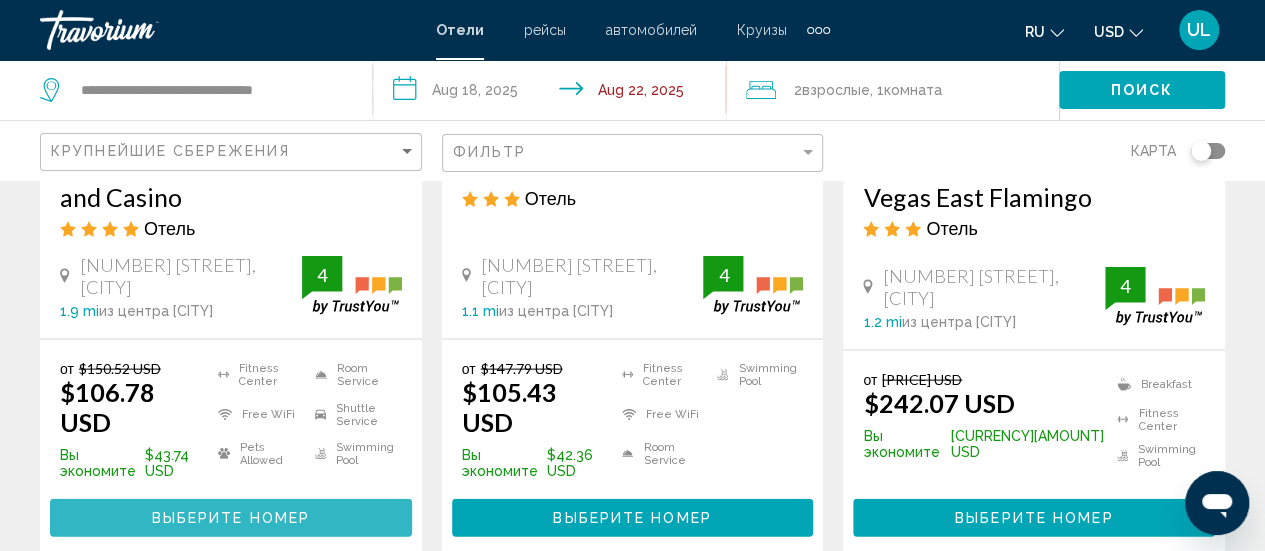 click on "Выберите номер" at bounding box center [231, 517] 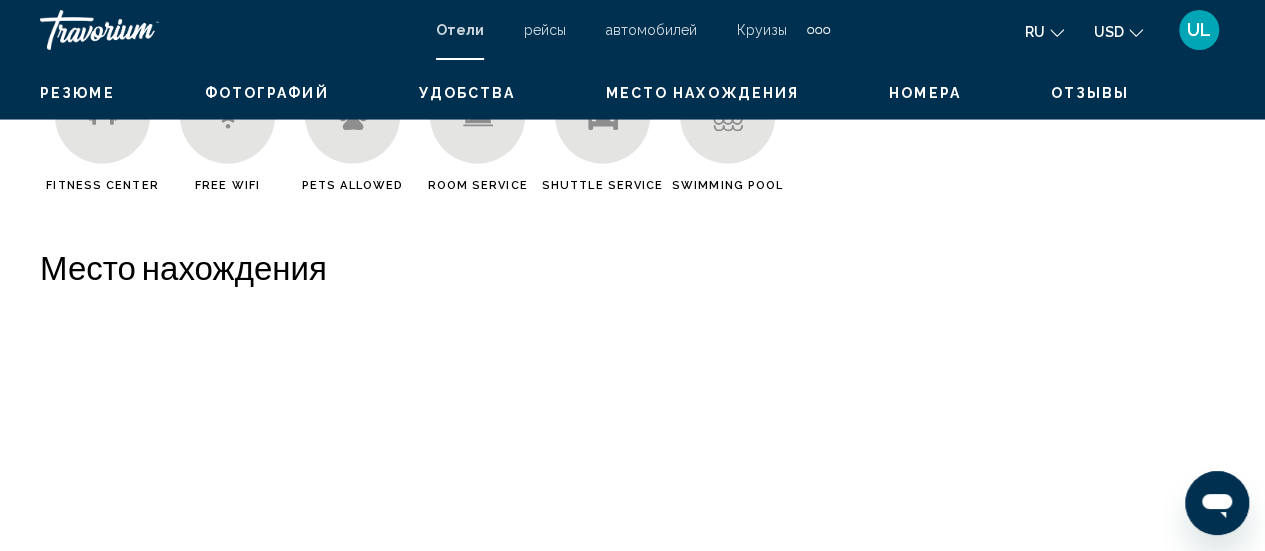 scroll, scrollTop: 259, scrollLeft: 0, axis: vertical 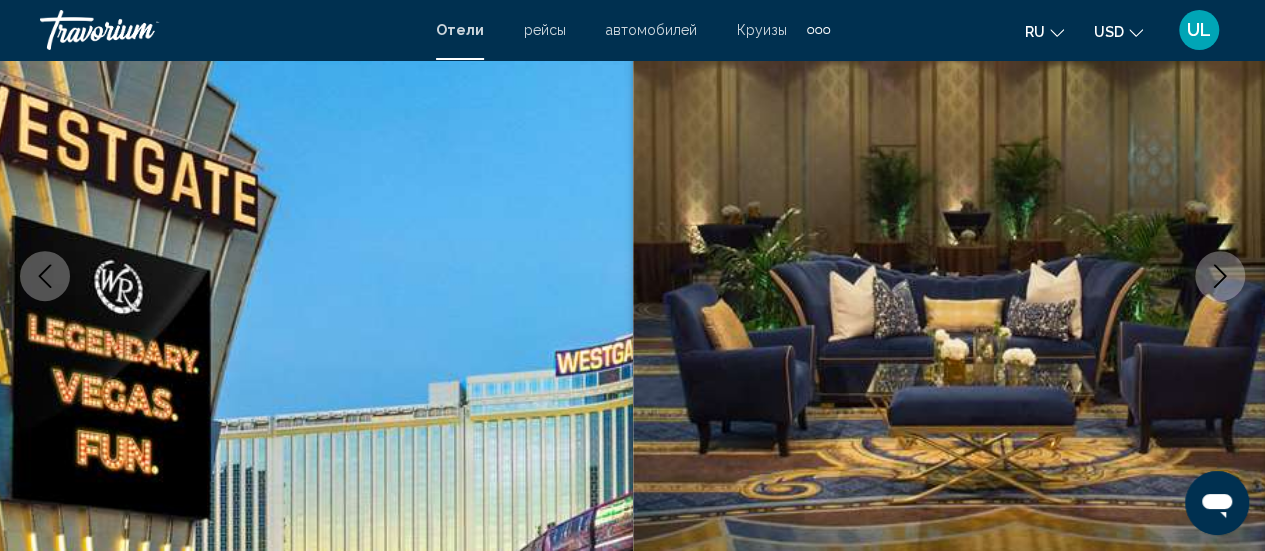 click at bounding box center (1220, 276) 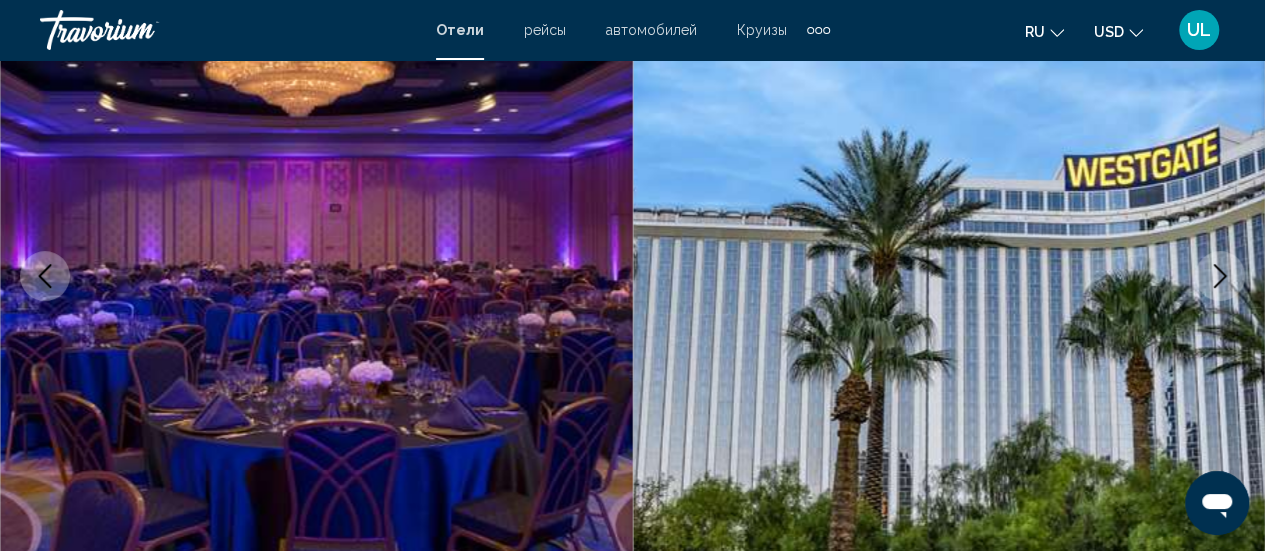 click 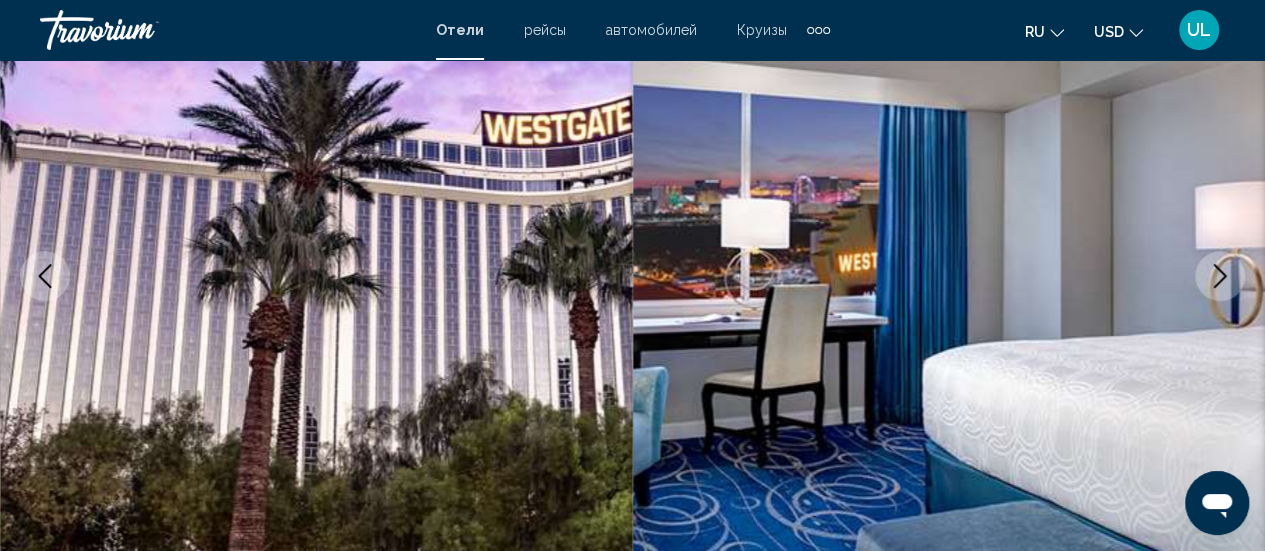 click 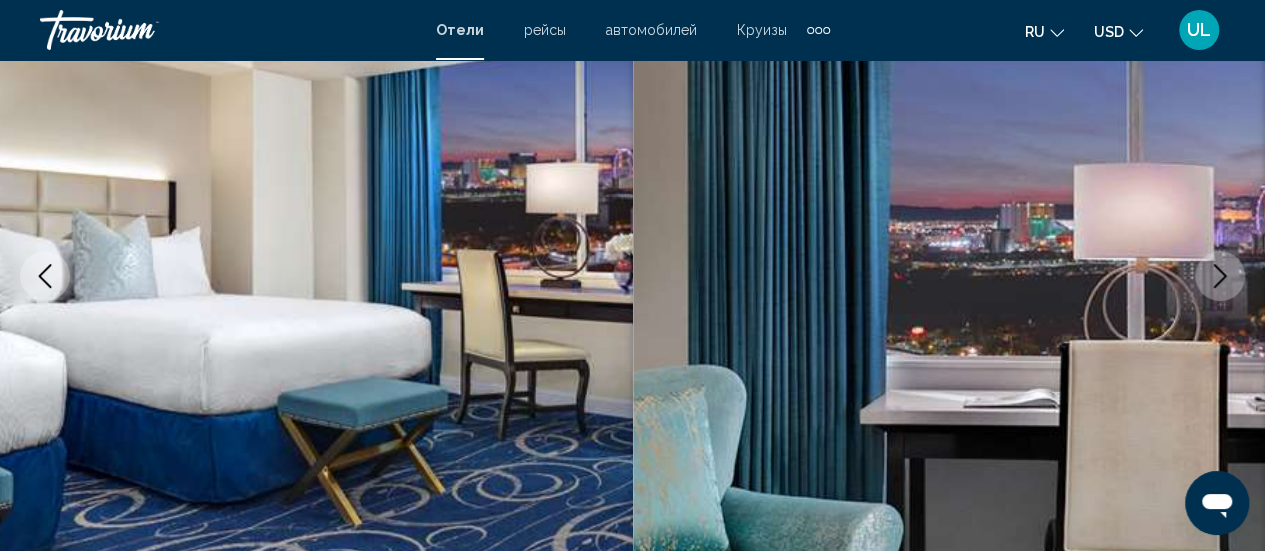 click at bounding box center (1220, 276) 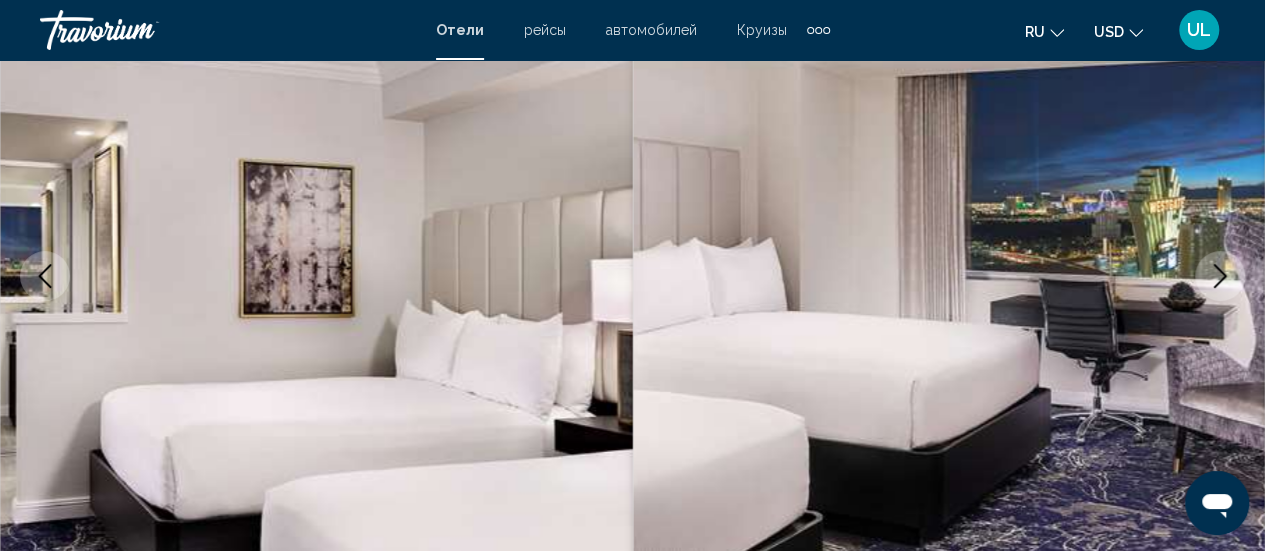 click at bounding box center (1220, 276) 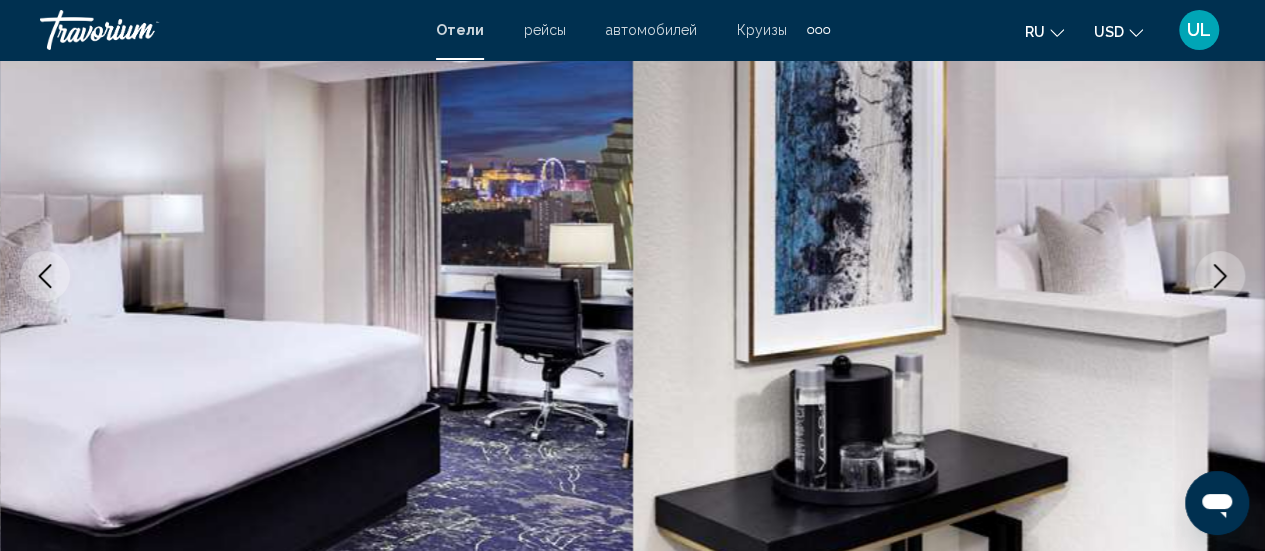 click at bounding box center [1220, 276] 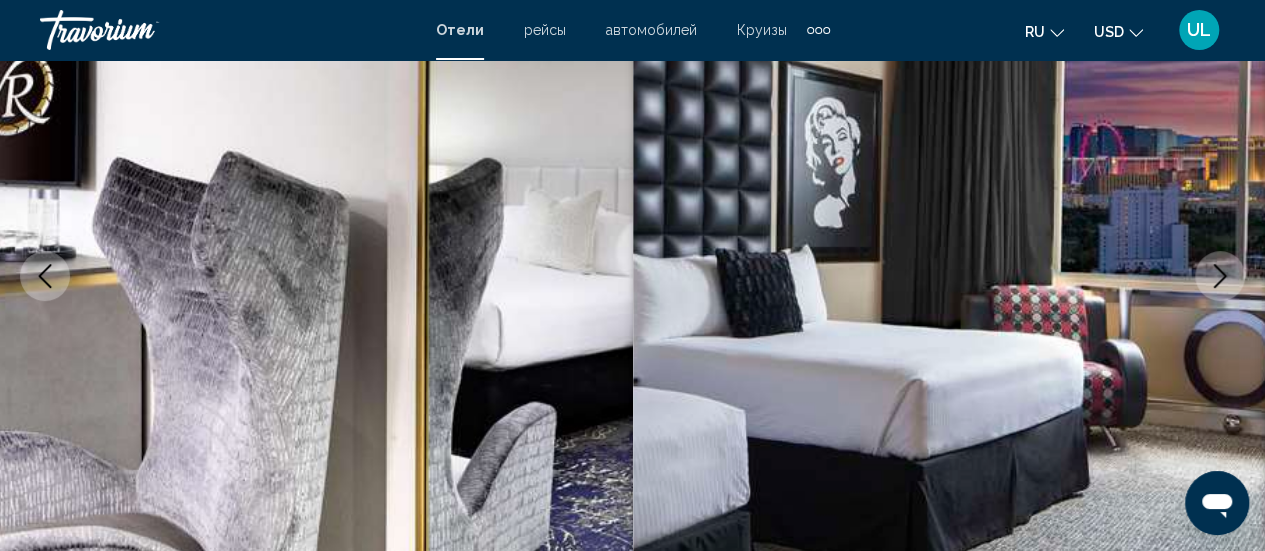click at bounding box center (1220, 276) 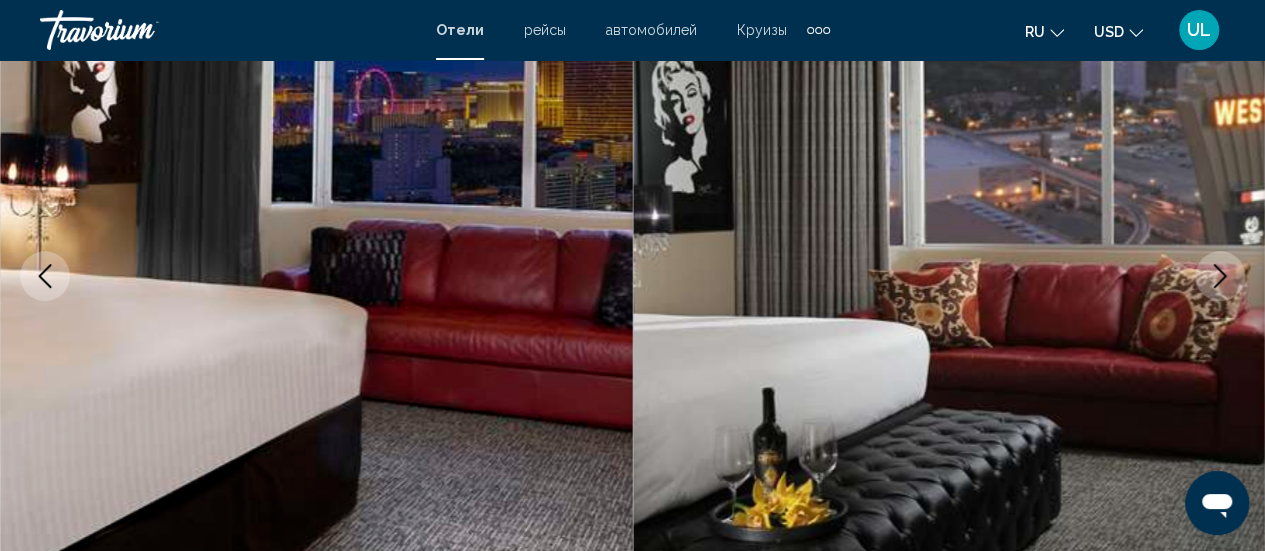 click at bounding box center [1220, 276] 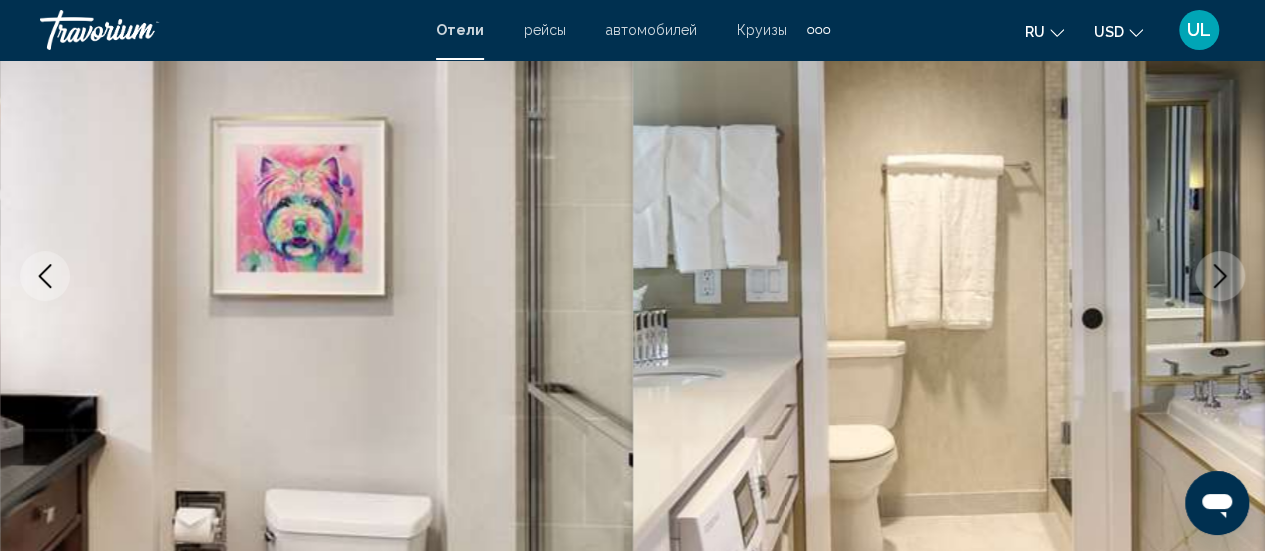click at bounding box center (1220, 276) 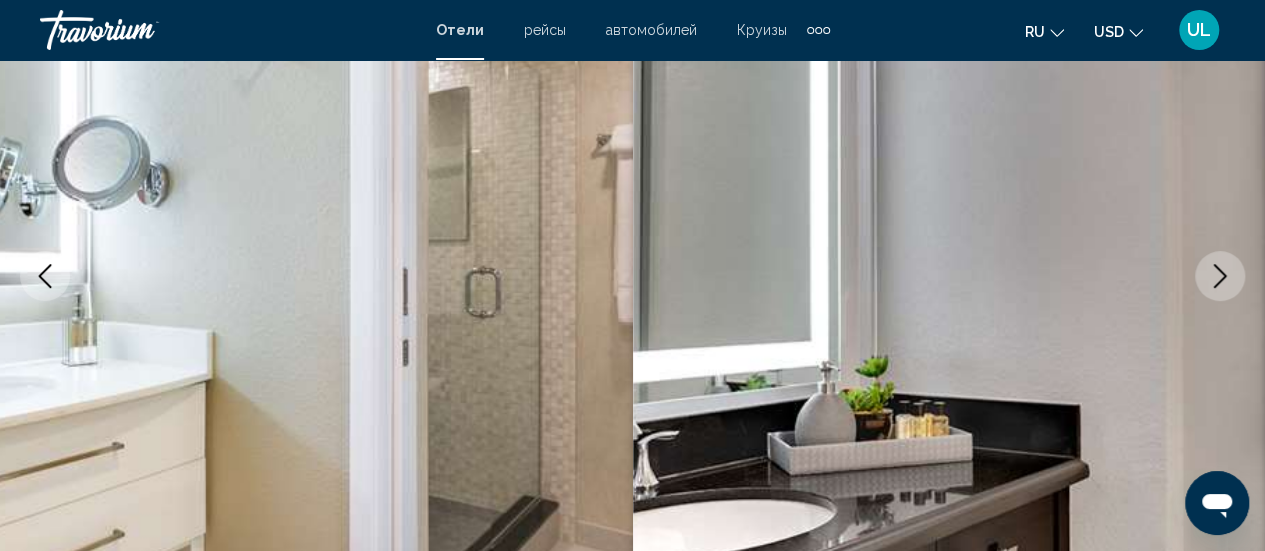 click at bounding box center [1220, 276] 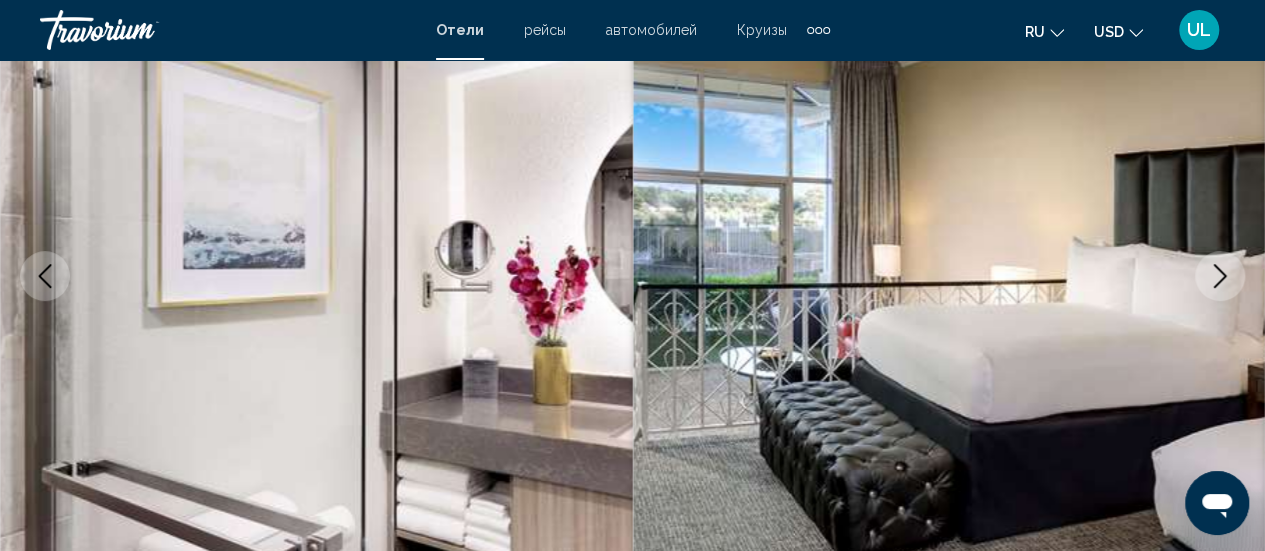 click at bounding box center (1220, 276) 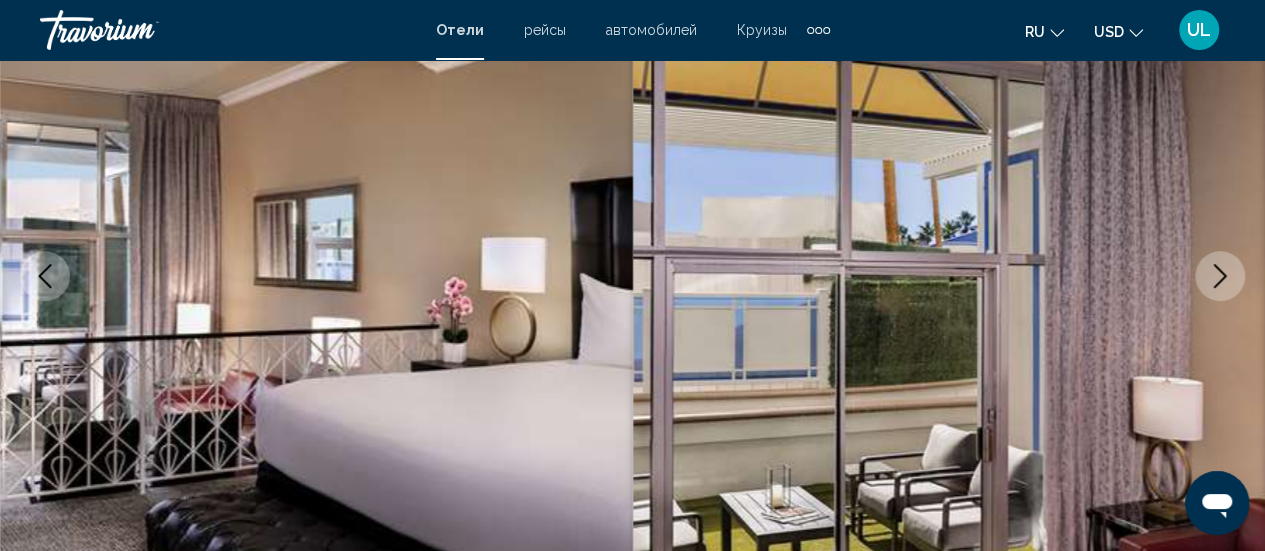 click at bounding box center (1220, 276) 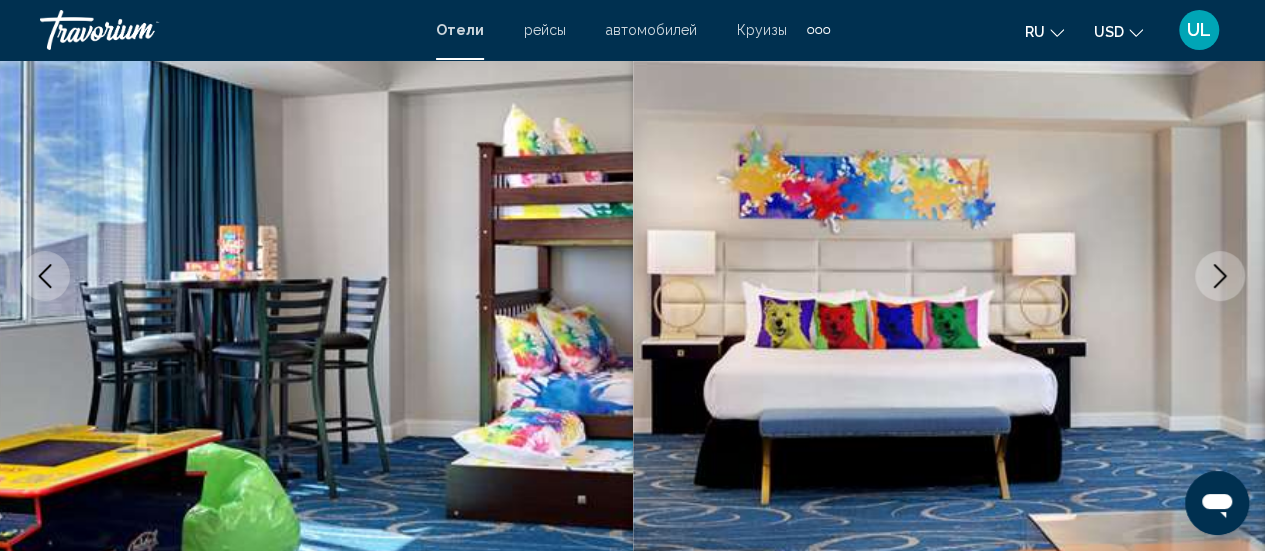 click 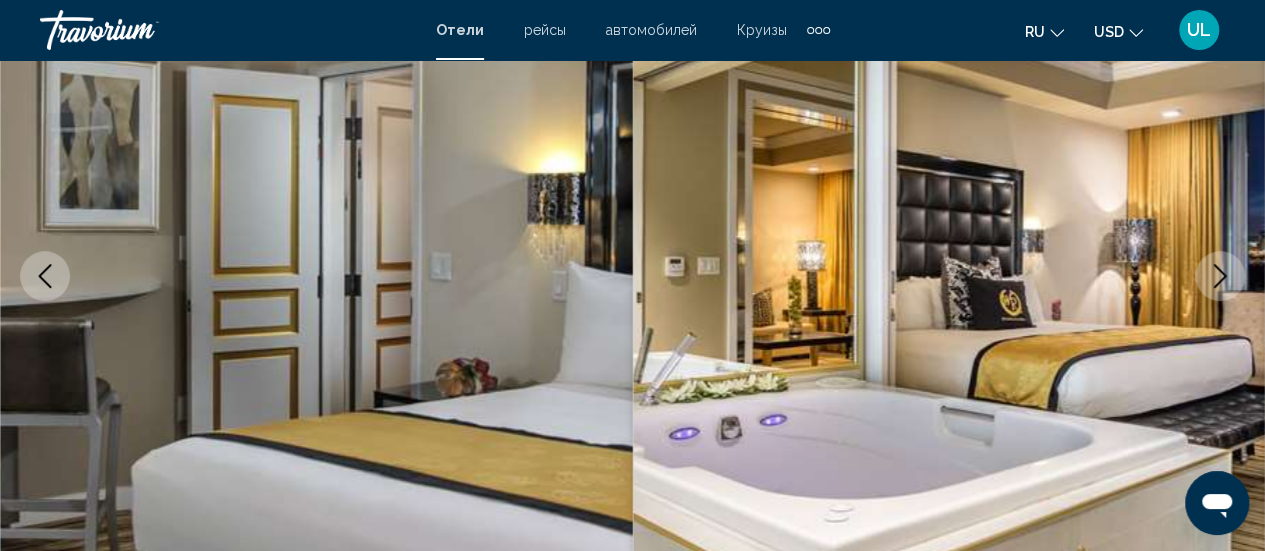 click 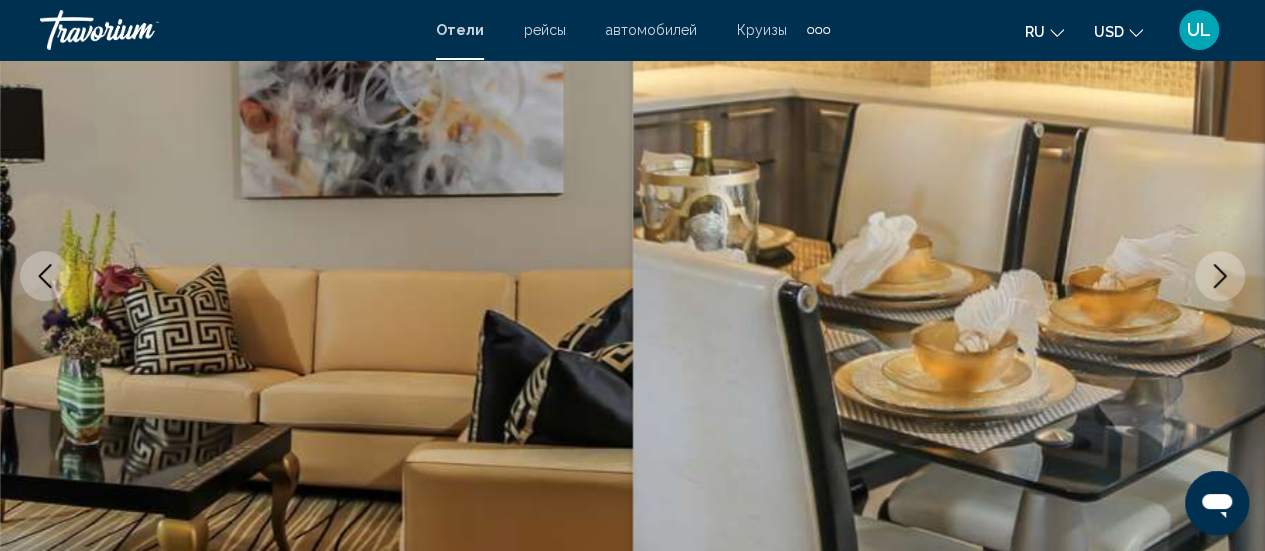 click 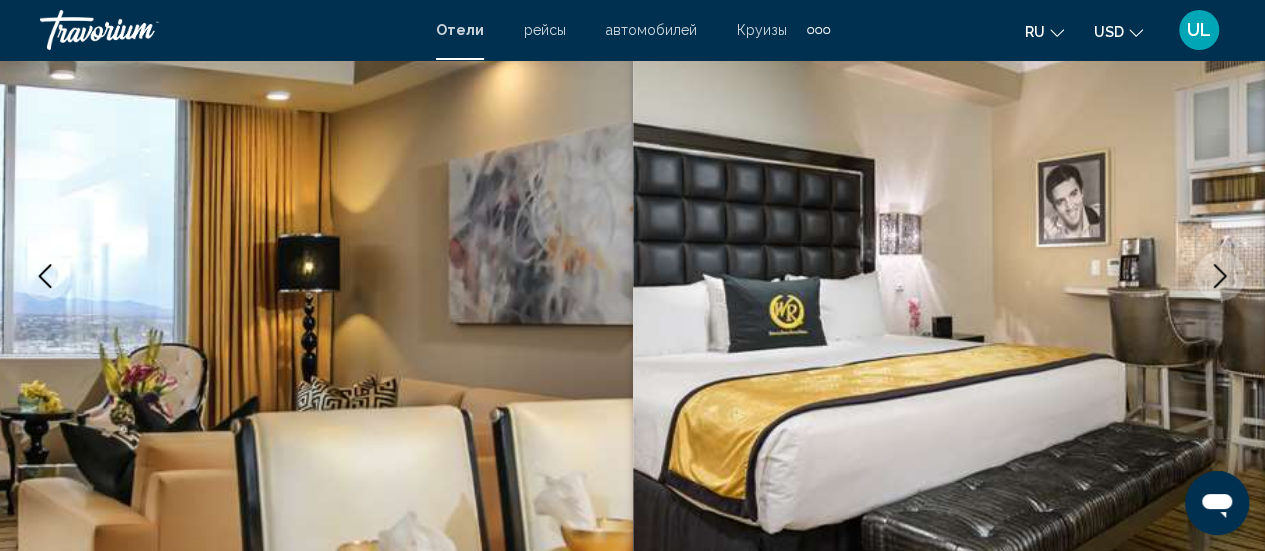click 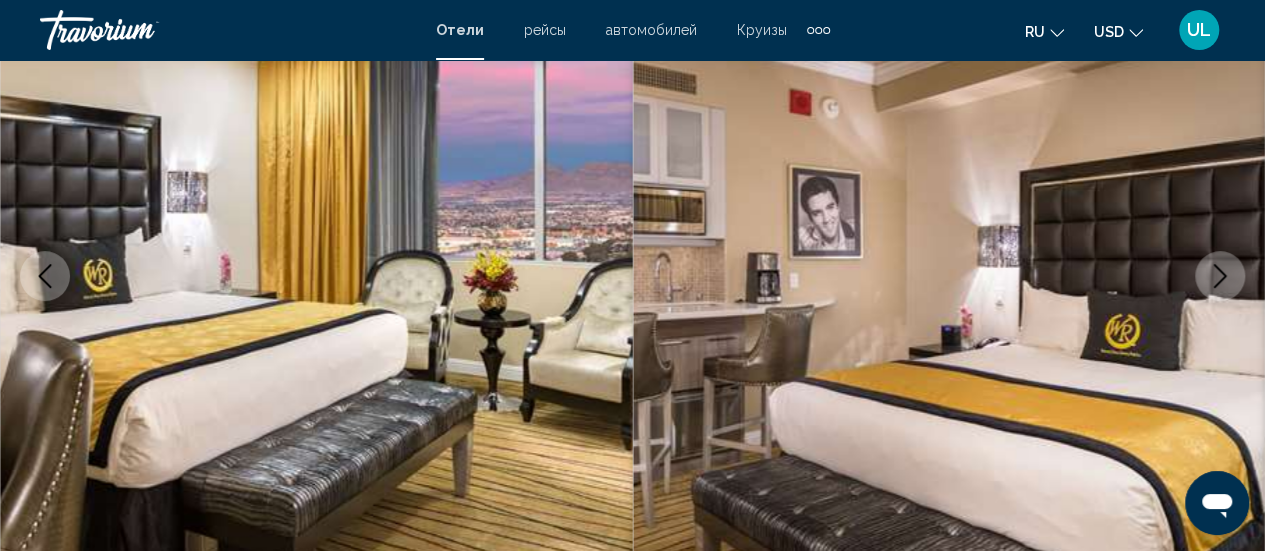 click 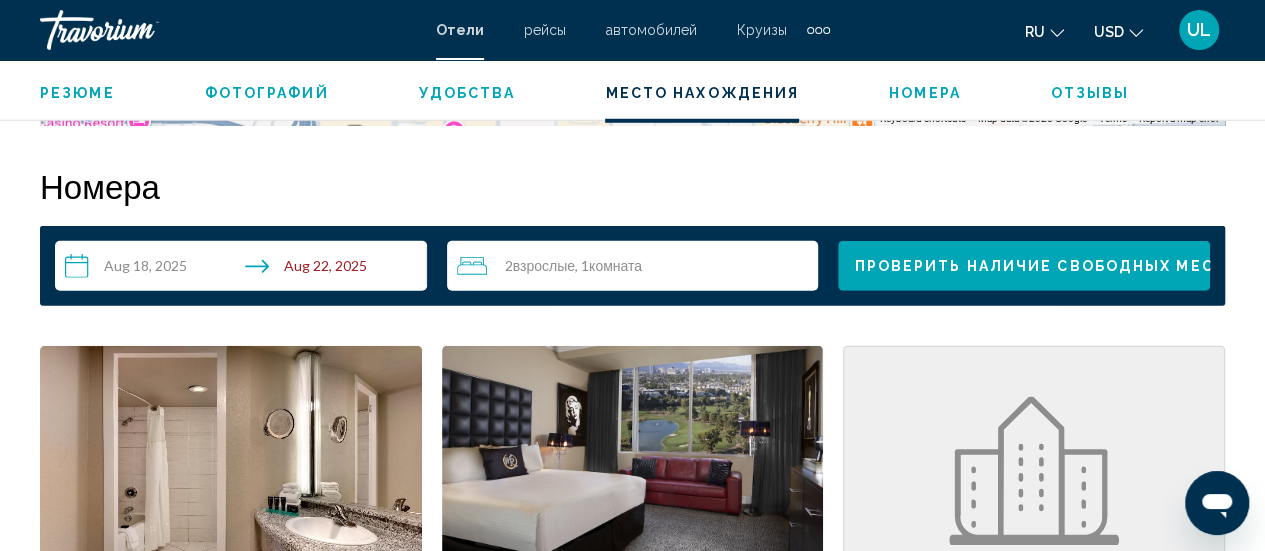 scroll, scrollTop: 2725, scrollLeft: 0, axis: vertical 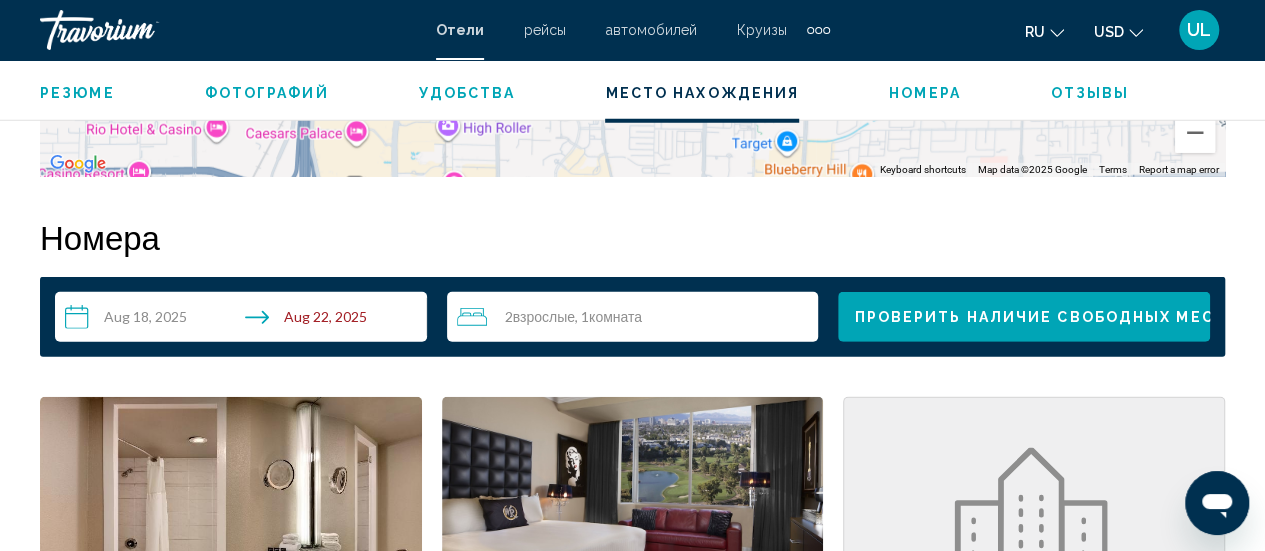 click on "Комната" at bounding box center (615, 316) 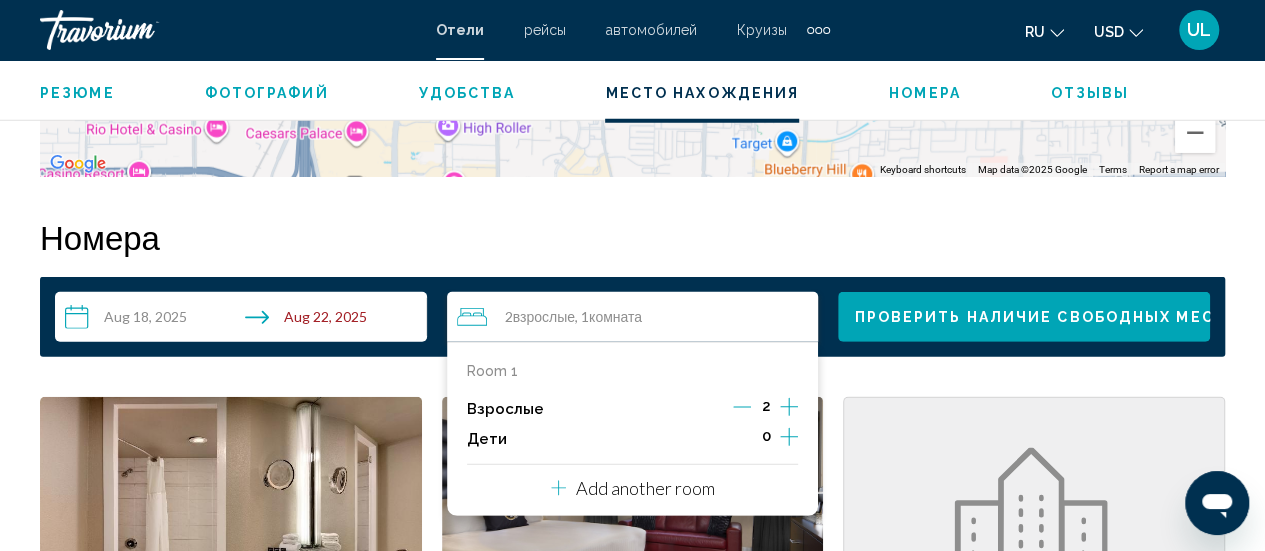 click on "Дети
0" at bounding box center [633, 439] 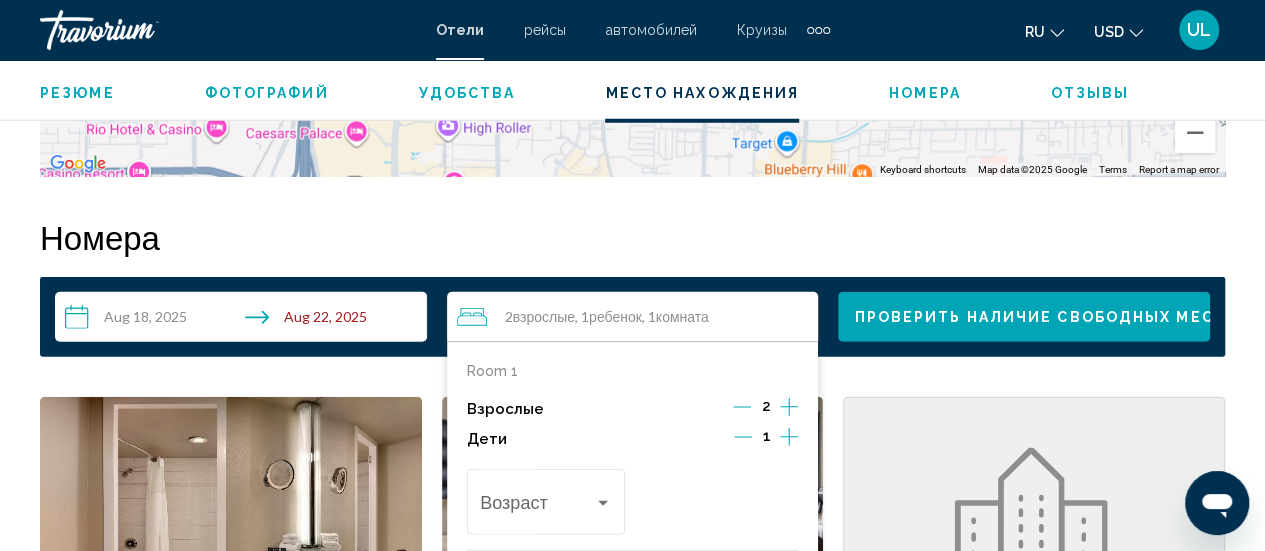click 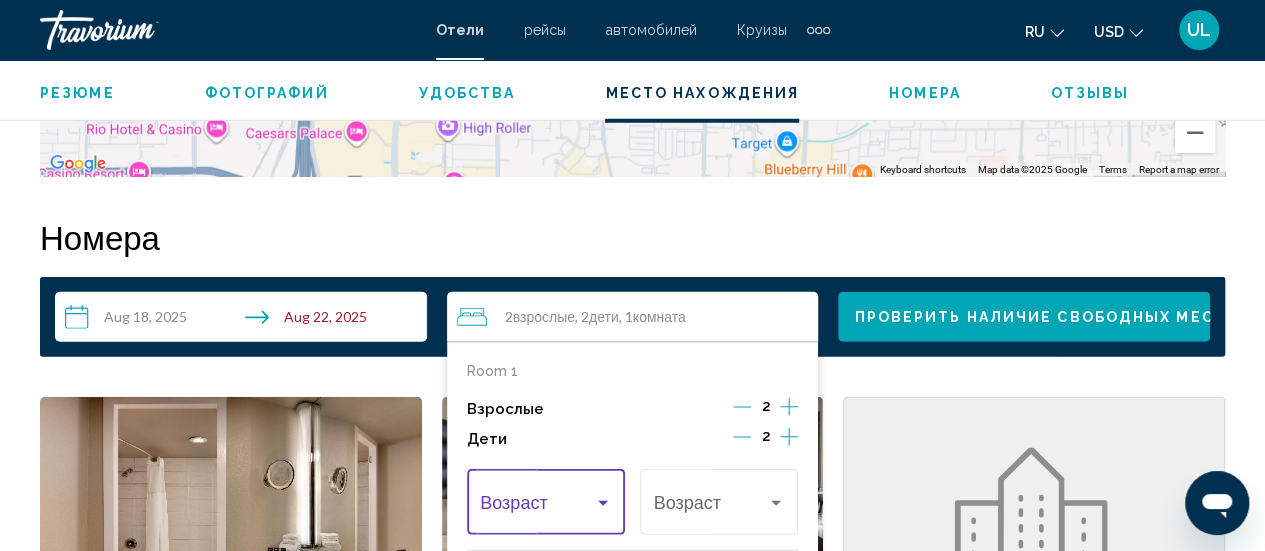 click at bounding box center [603, 503] 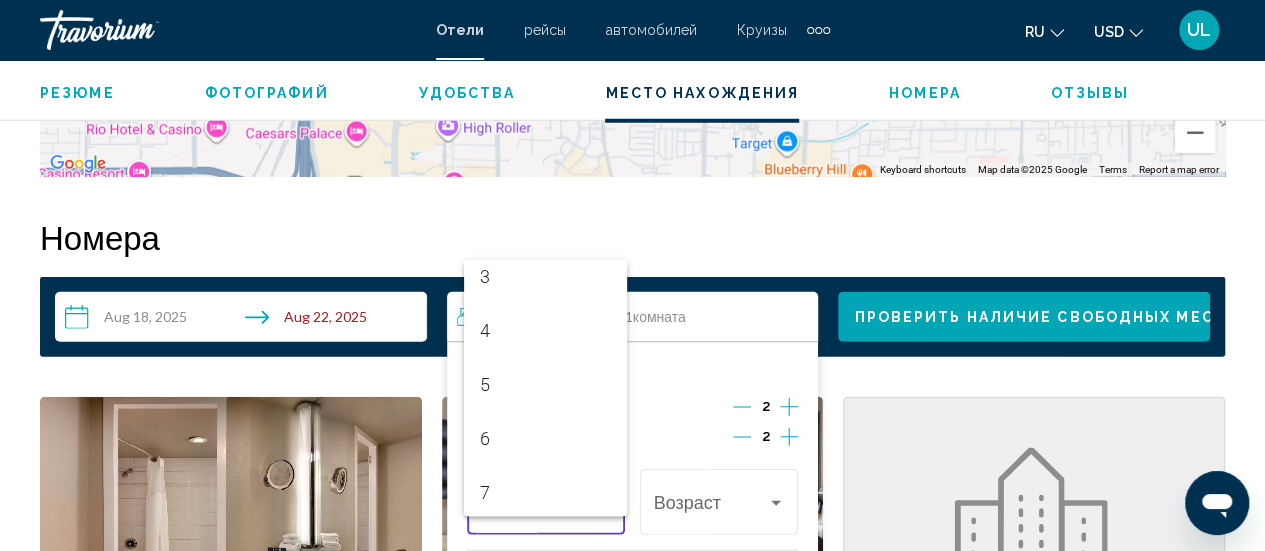 scroll, scrollTop: 181, scrollLeft: 0, axis: vertical 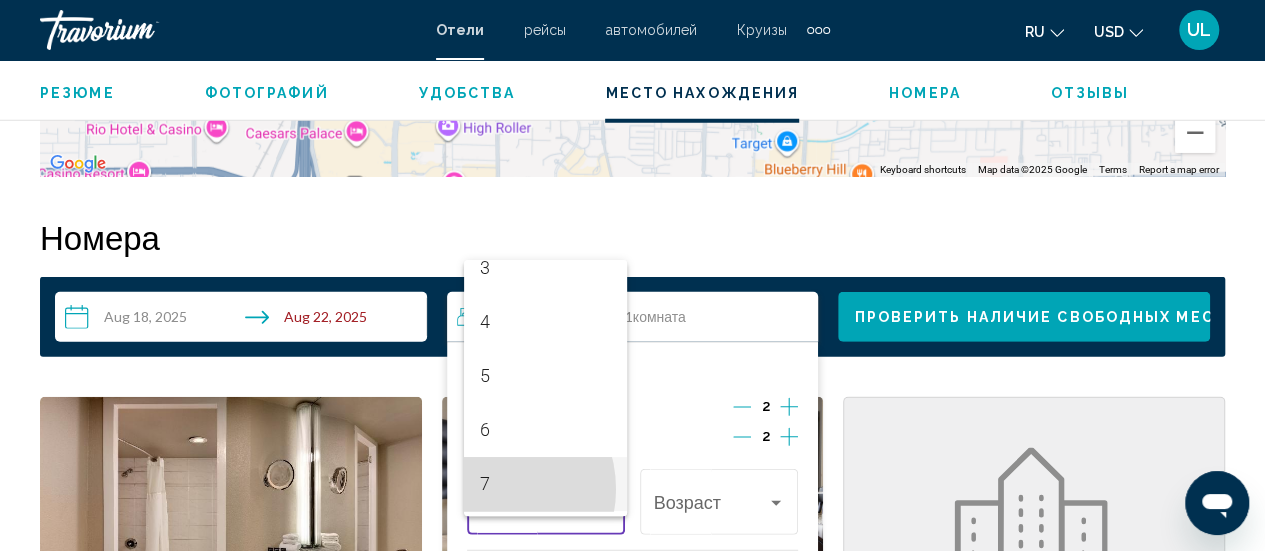 click on "7" at bounding box center [545, 484] 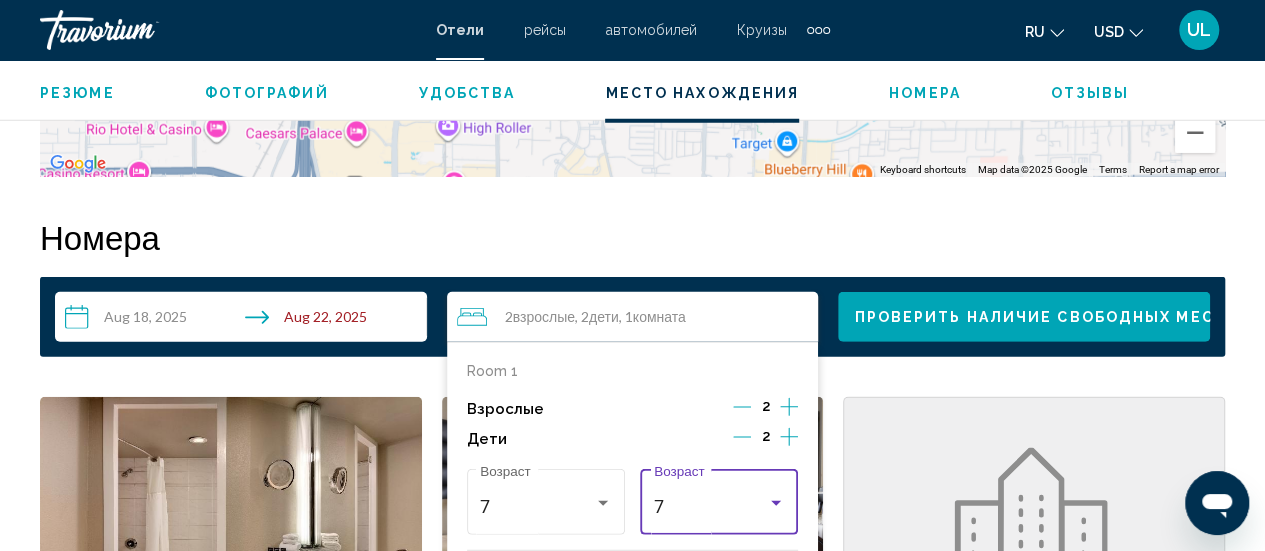 click at bounding box center (776, 503) 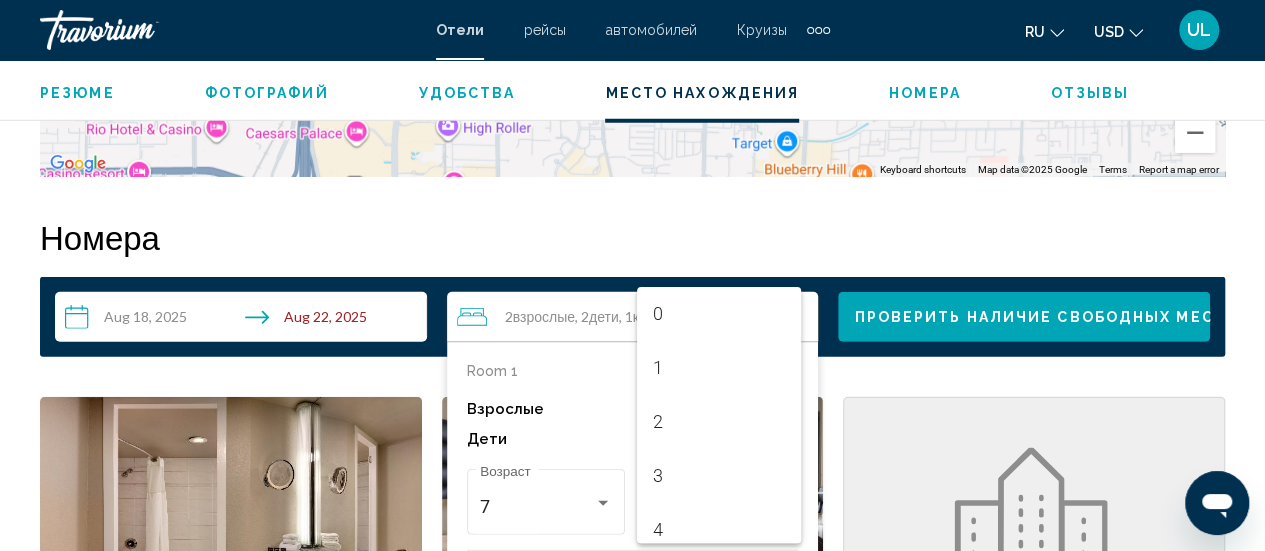 scroll, scrollTop: 186, scrollLeft: 0, axis: vertical 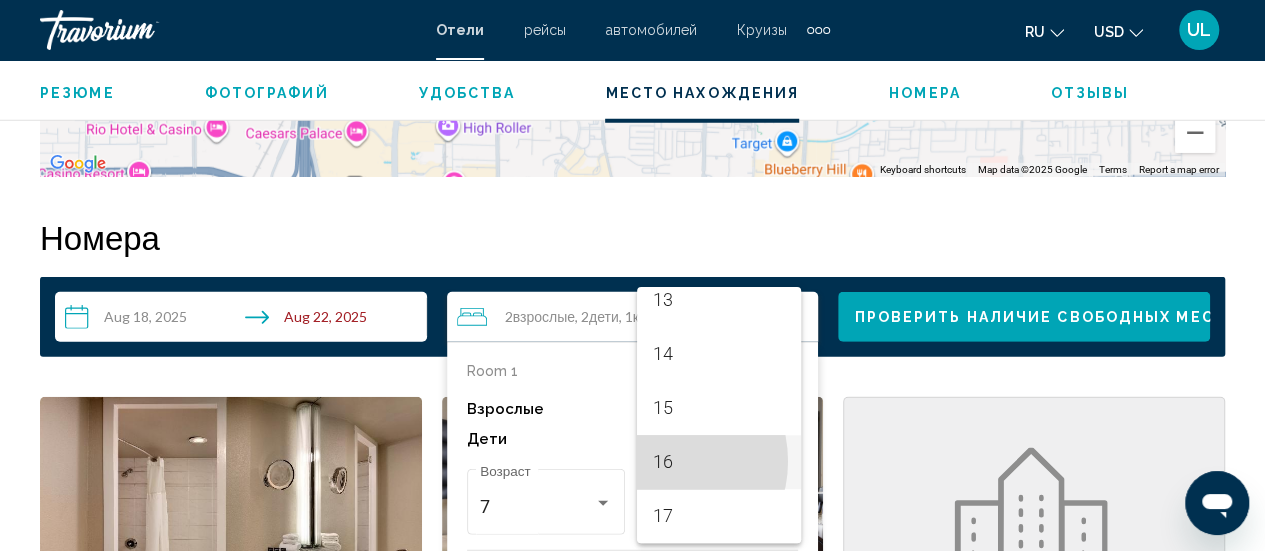 click on "16" at bounding box center (718, 462) 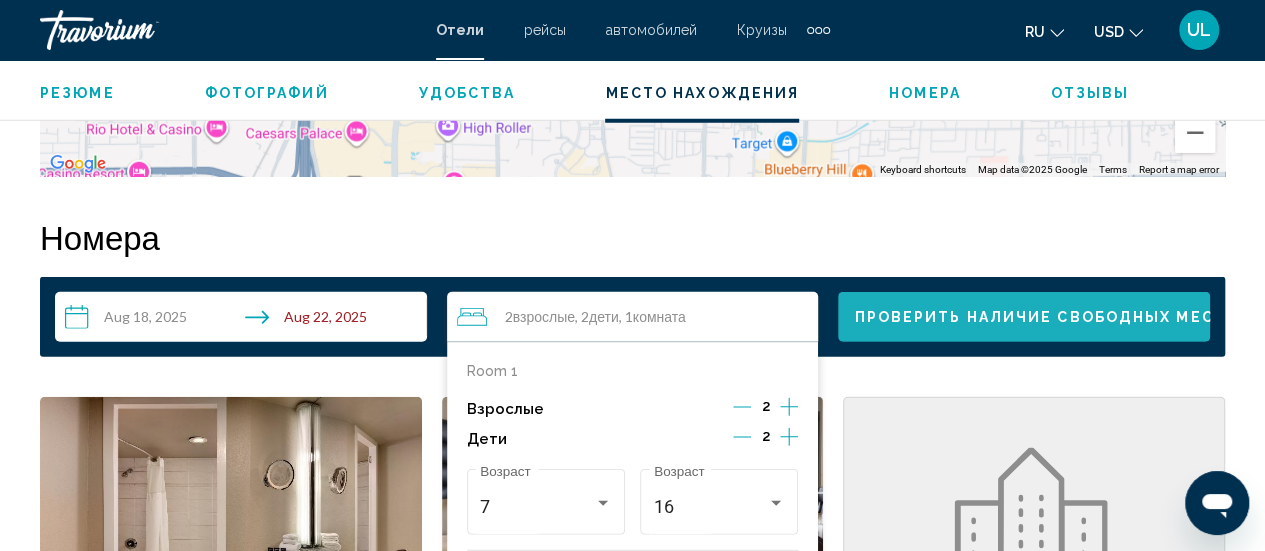 click on "Проверить наличие свободных мест" at bounding box center [1039, 318] 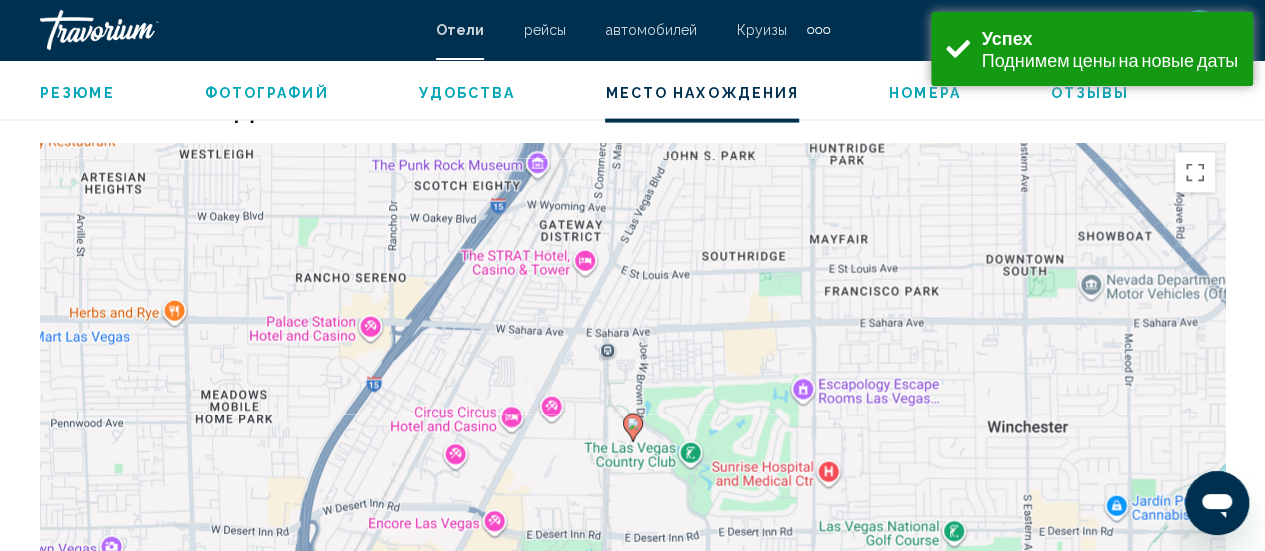 scroll, scrollTop: 2821, scrollLeft: 0, axis: vertical 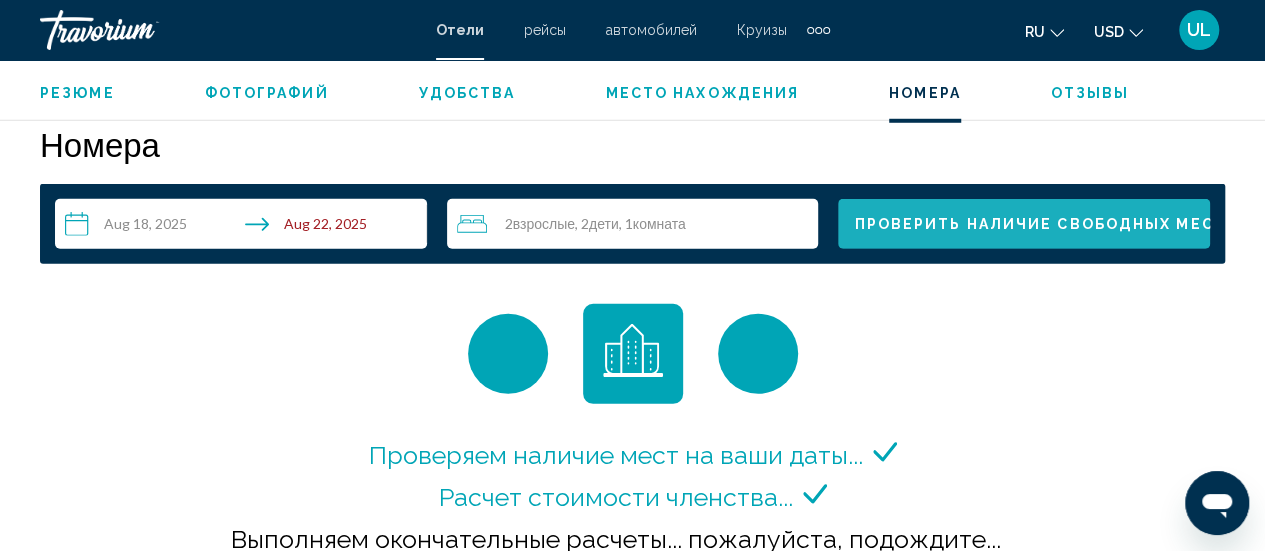 click on "Проверить наличие свободных мест" at bounding box center [1039, 225] 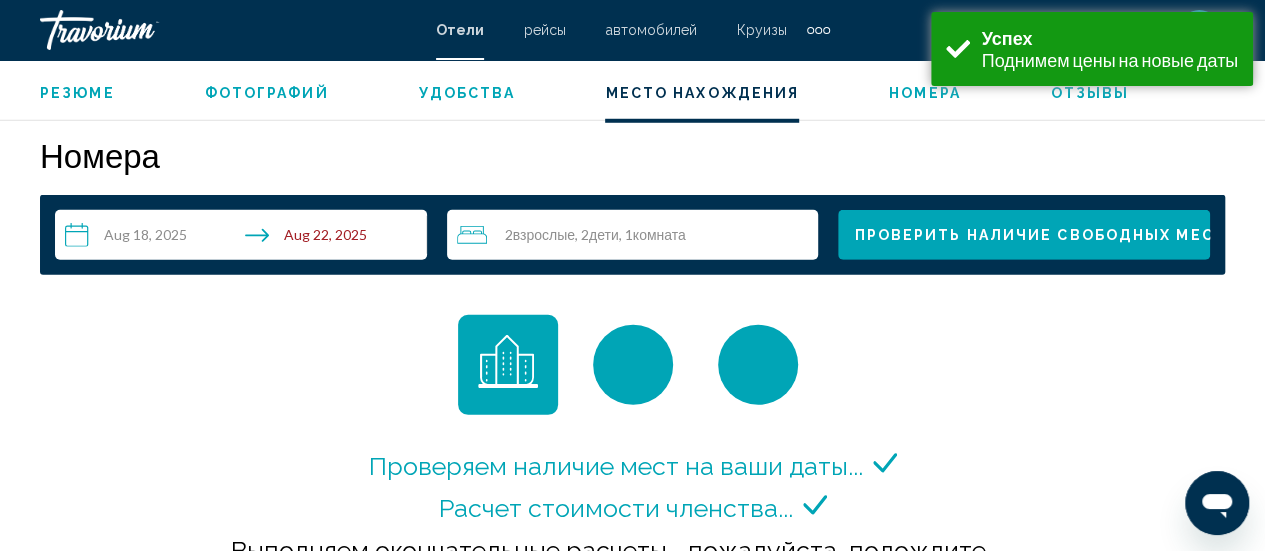 scroll, scrollTop: 2821, scrollLeft: 0, axis: vertical 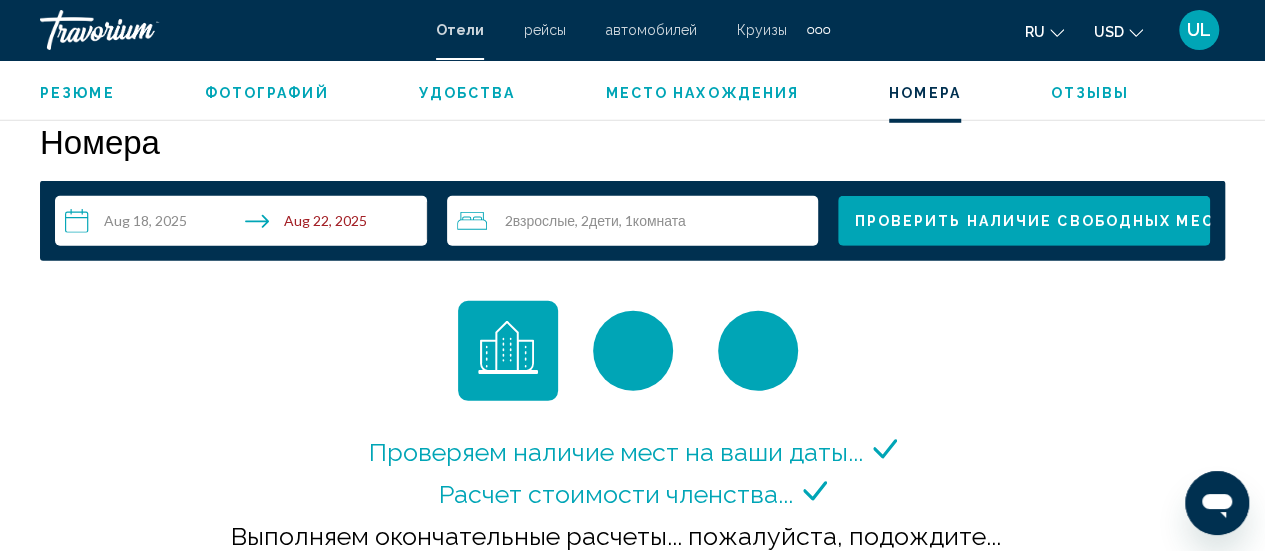 click on "2  Взрослый Взрослые , 2  Ребенок Дети , 1  Комната номера" at bounding box center (638, 221) 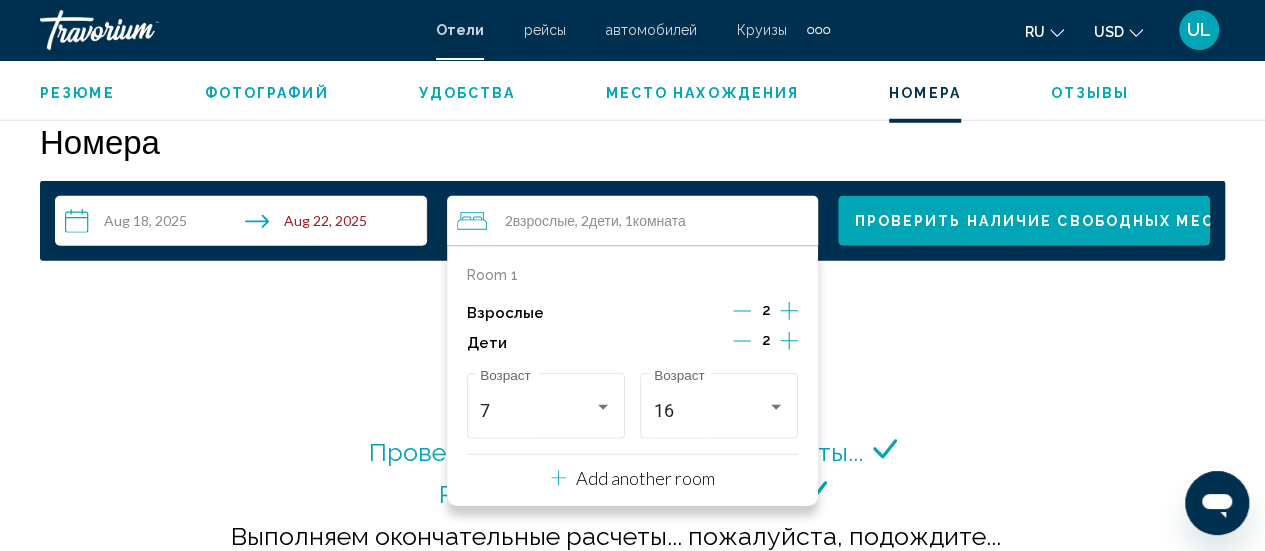 click on "Add another room" at bounding box center [645, 478] 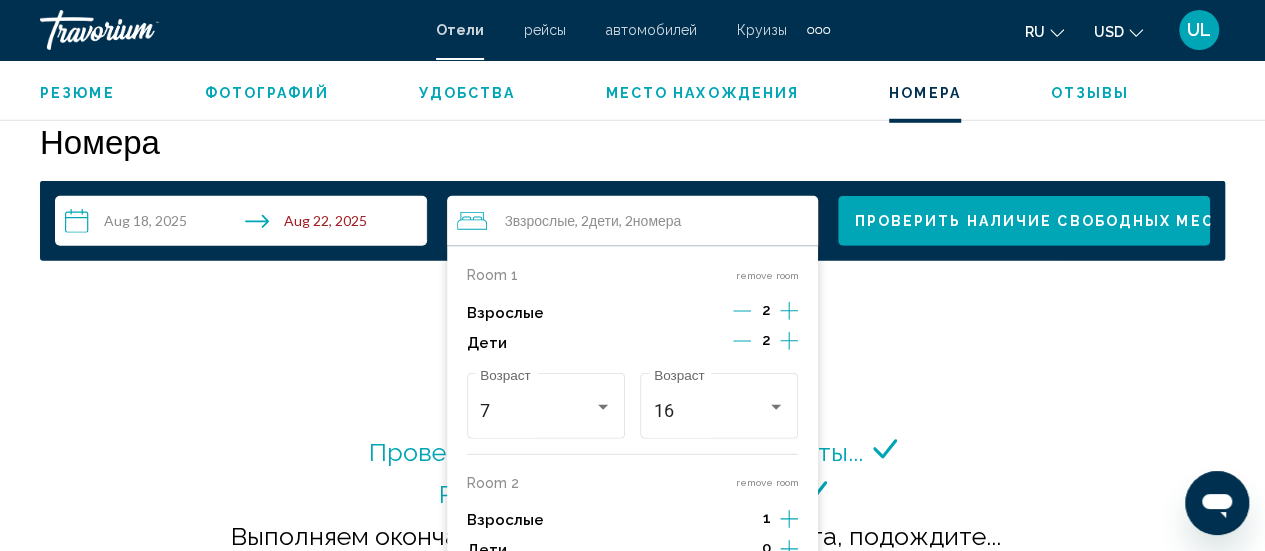 click on "Проверяем наличие мест на ваши даты...
Расчет стоимости членства..." at bounding box center [633, 444] 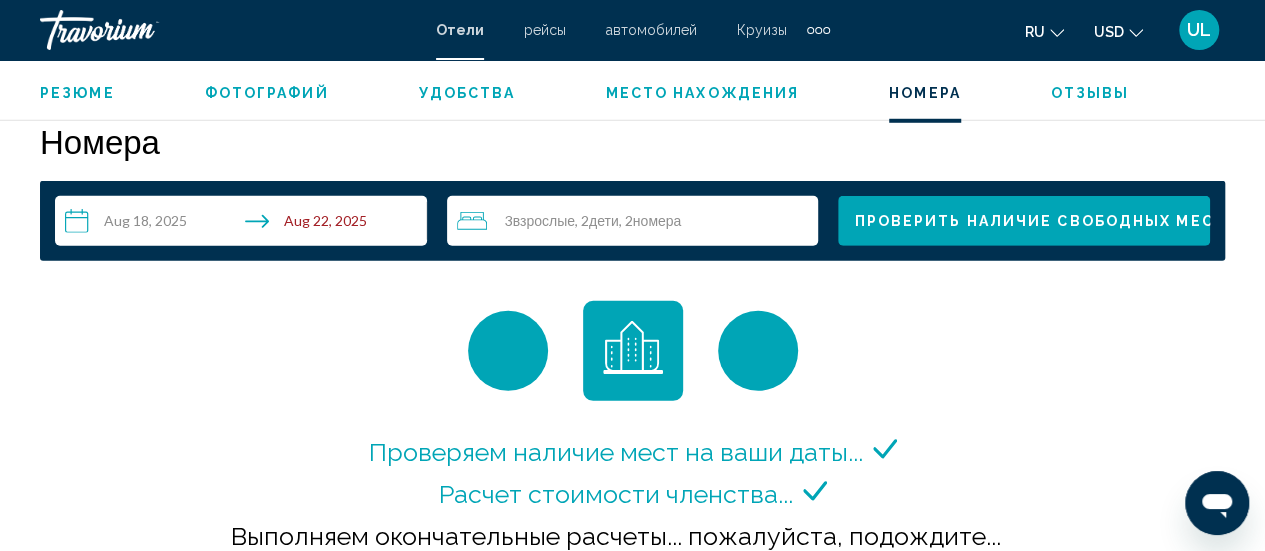 click on "3  Взрослый Взрослые , 2  Ребенок Дети , 2  Комната номера" at bounding box center (638, 221) 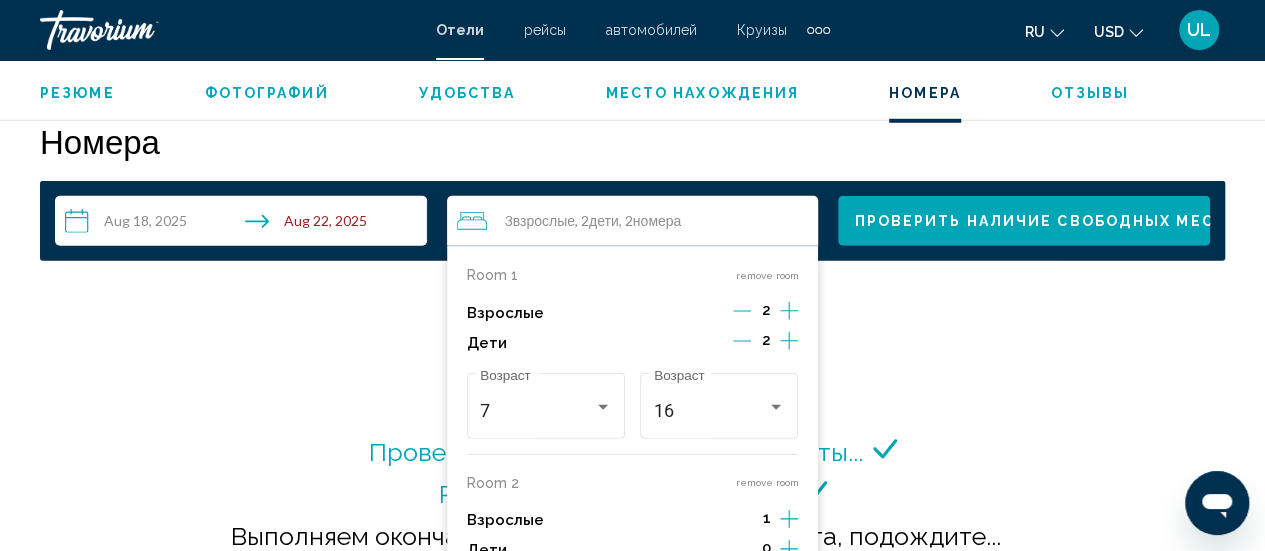 scroll, scrollTop: 0, scrollLeft: 0, axis: both 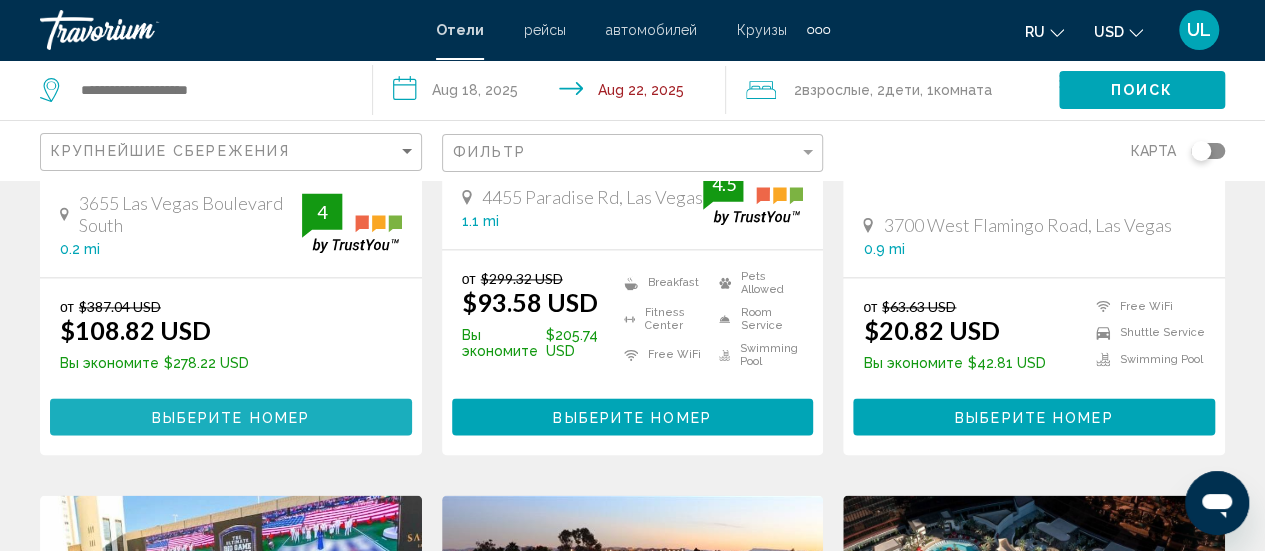 click on "Выберите номер" at bounding box center [231, 417] 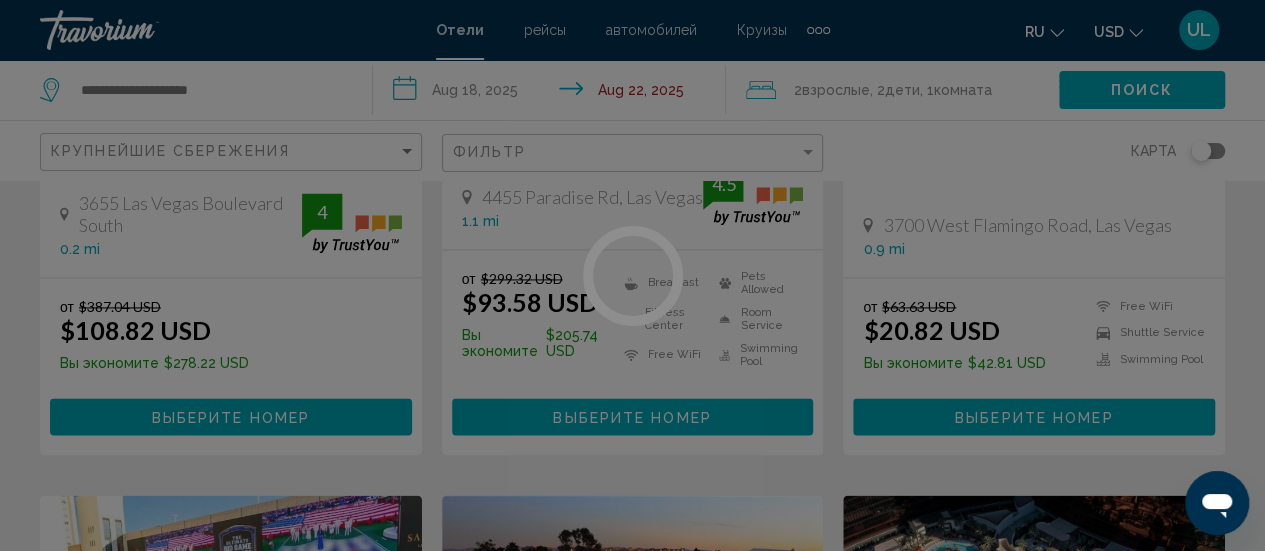 scroll, scrollTop: 0, scrollLeft: 0, axis: both 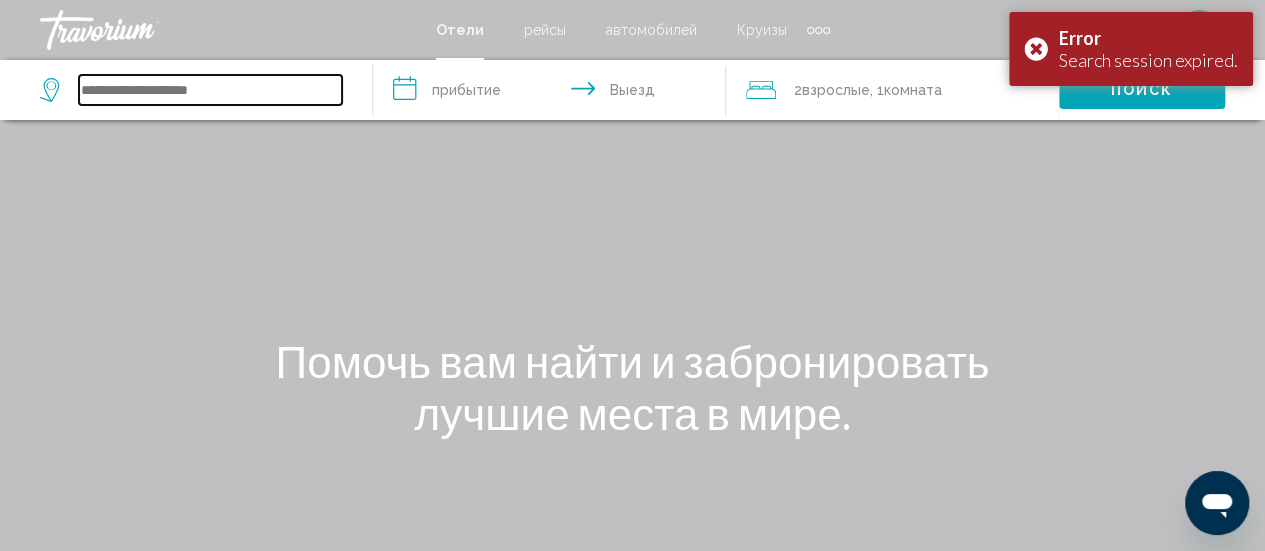 click at bounding box center [210, 90] 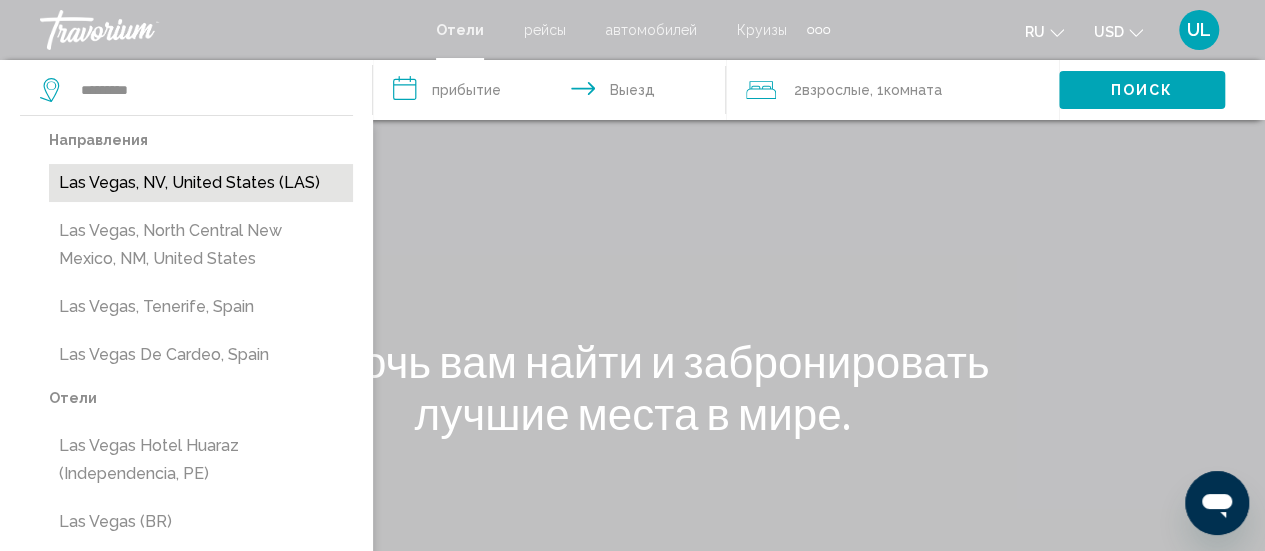 click on "Las Vegas, NV, United States (LAS)" at bounding box center (201, 183) 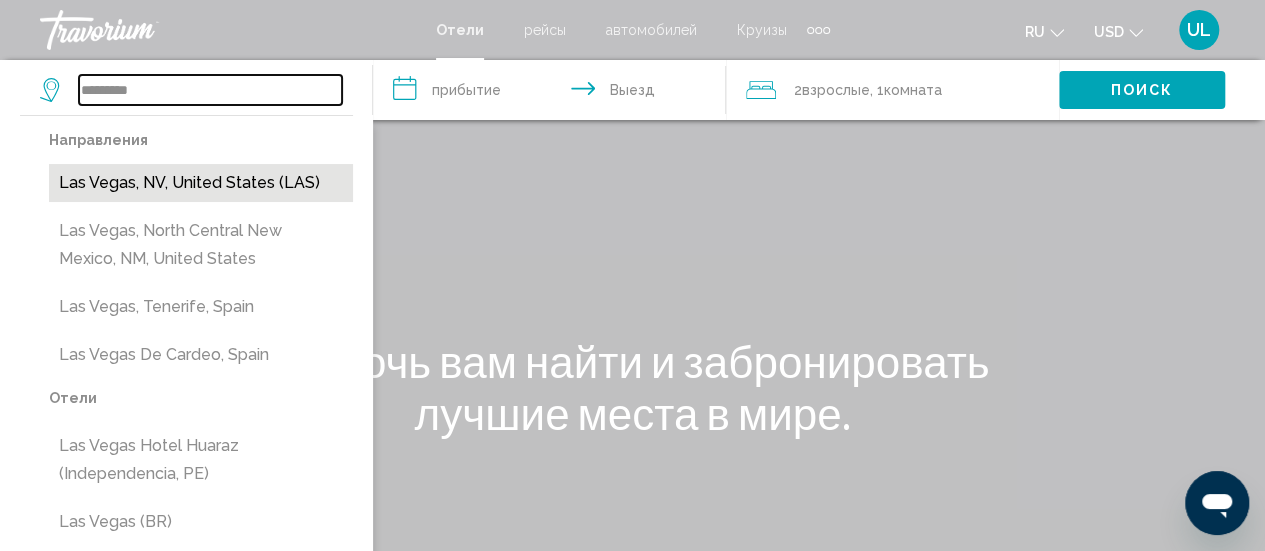 type on "**********" 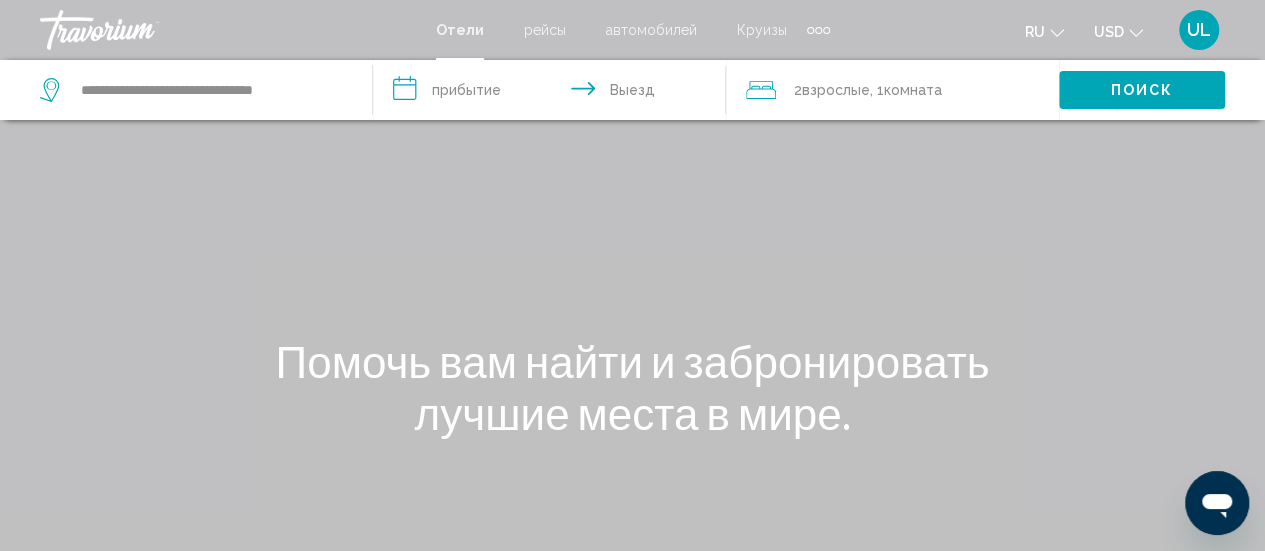 click on "**********" at bounding box center (553, 93) 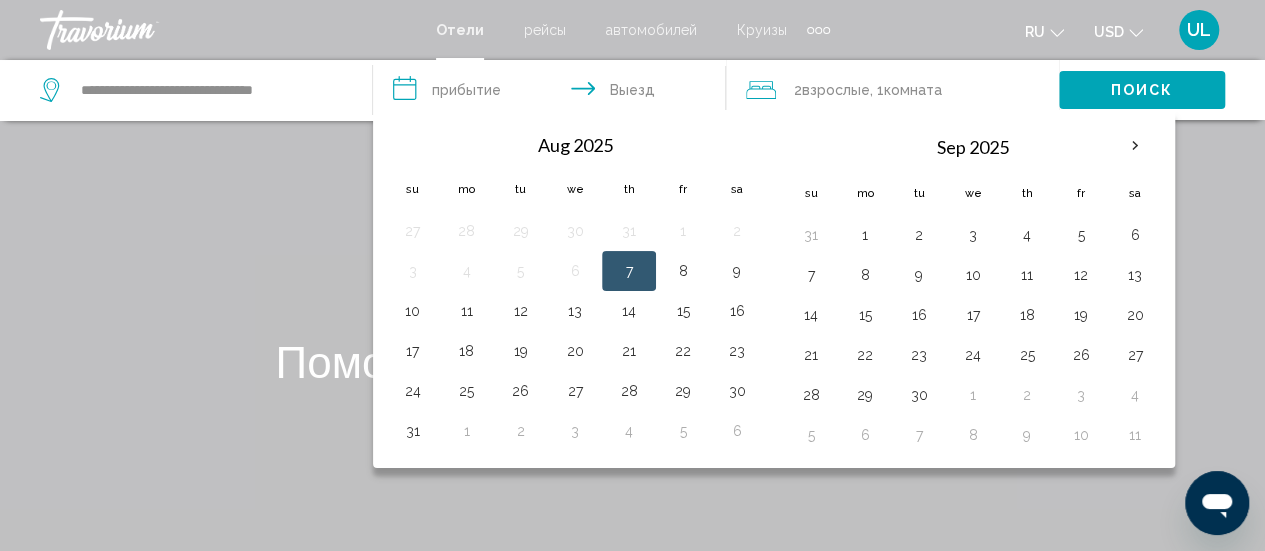 click on "3" at bounding box center (413, 271) 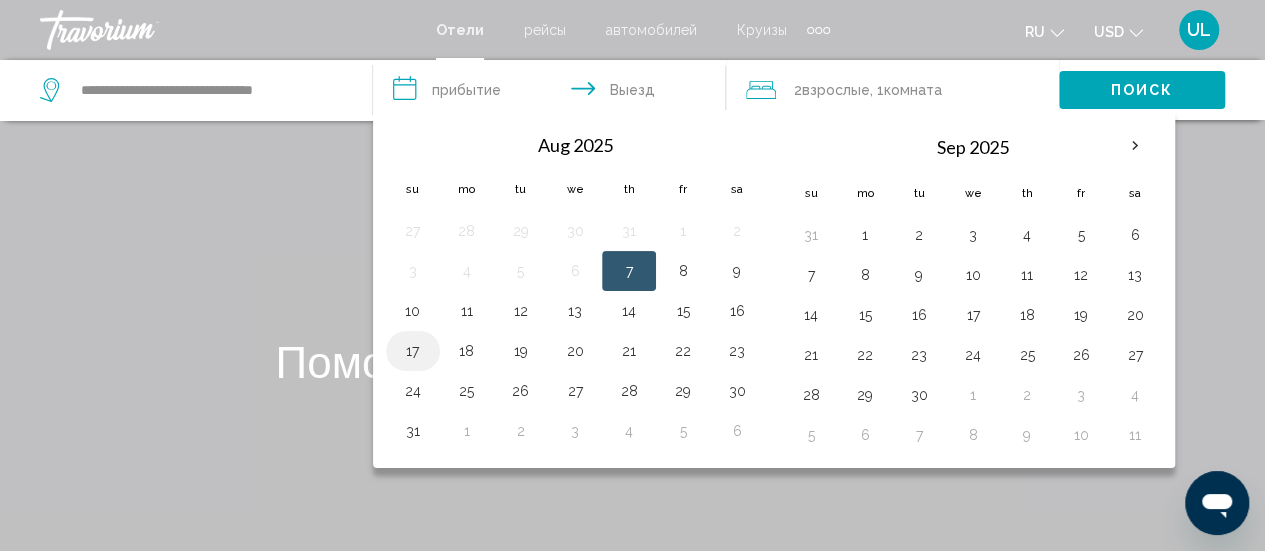 click on "17" at bounding box center (413, 351) 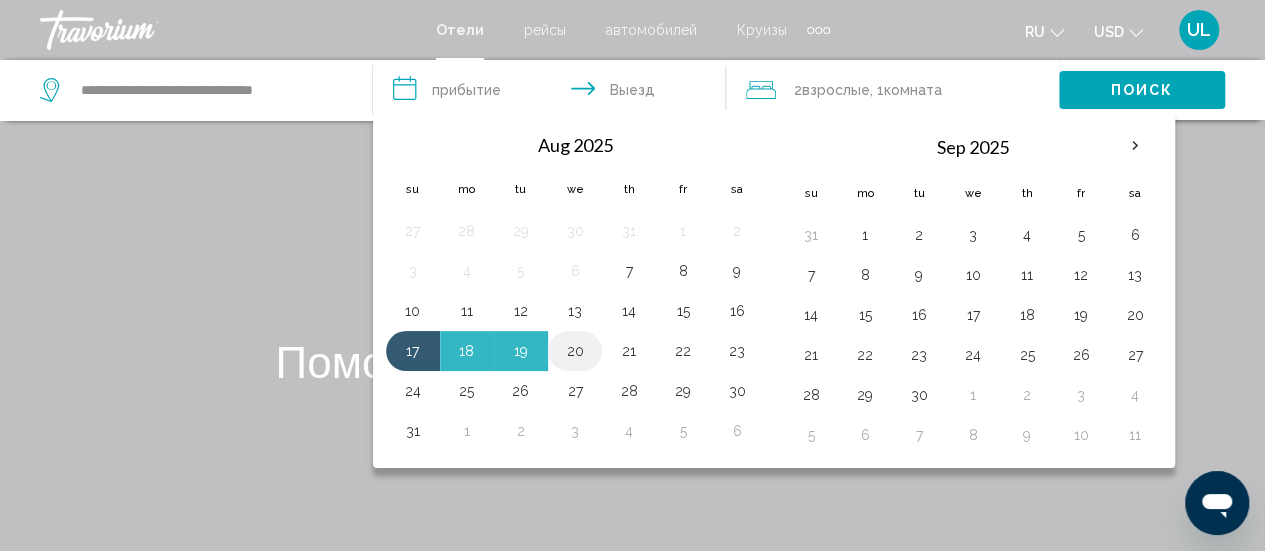 click on "20" at bounding box center (575, 351) 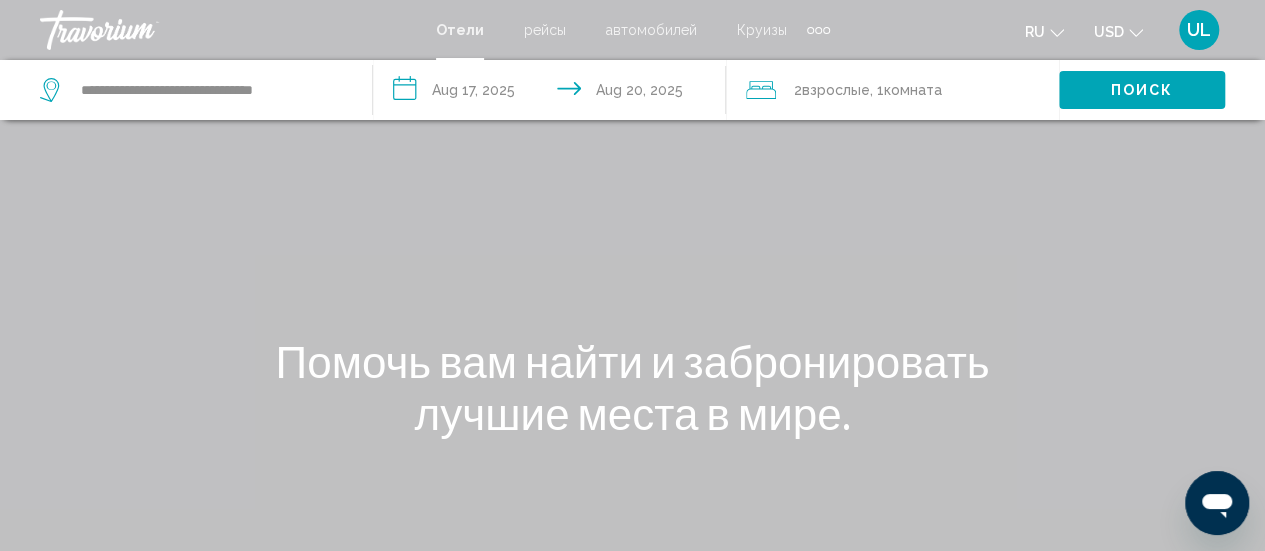 click on "Поиск" at bounding box center [1142, 89] 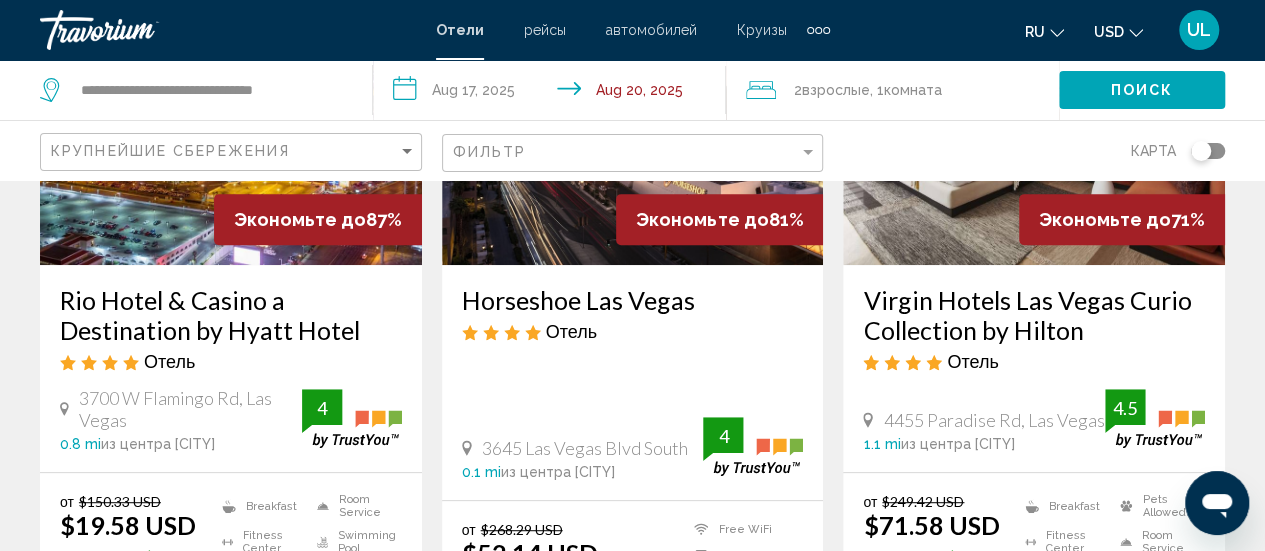 scroll, scrollTop: 417, scrollLeft: 0, axis: vertical 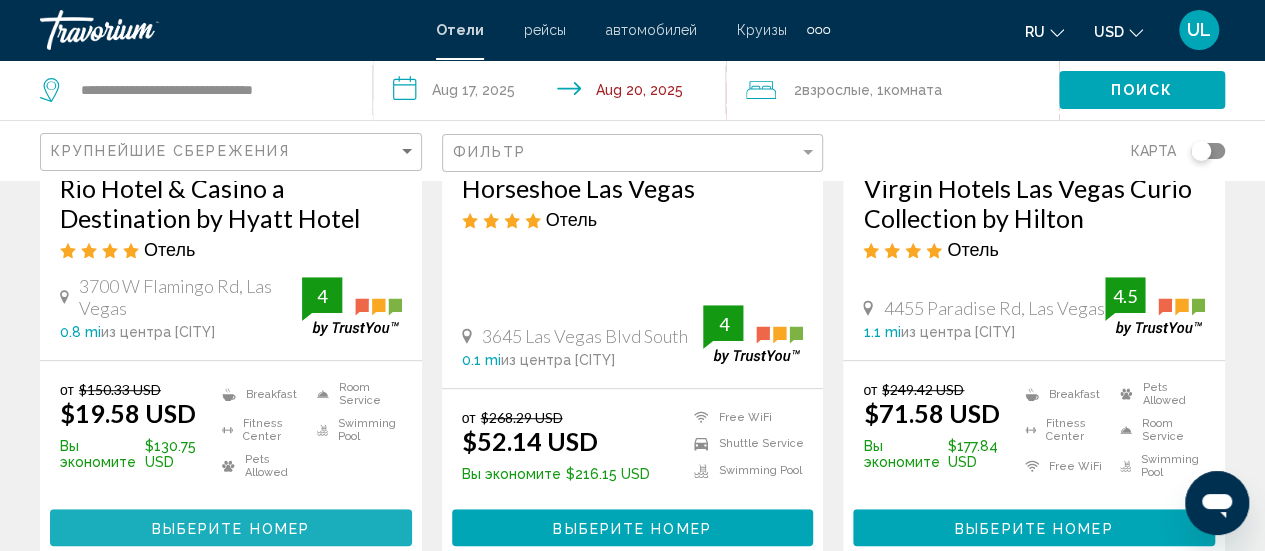 click on "Выберите номер" at bounding box center (231, 528) 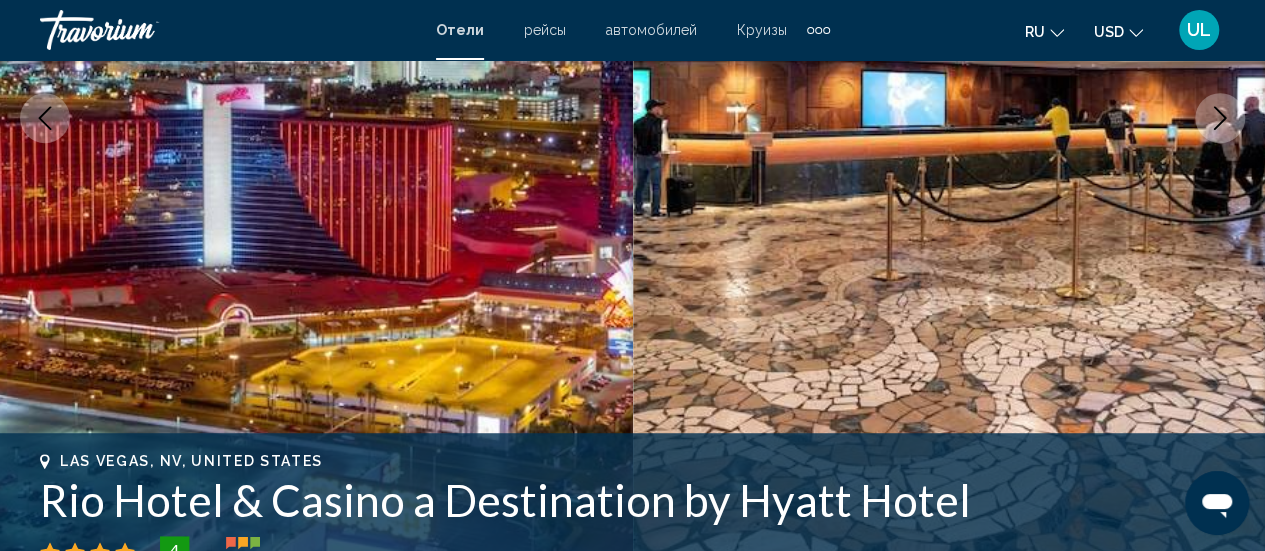 scroll, scrollTop: 259, scrollLeft: 0, axis: vertical 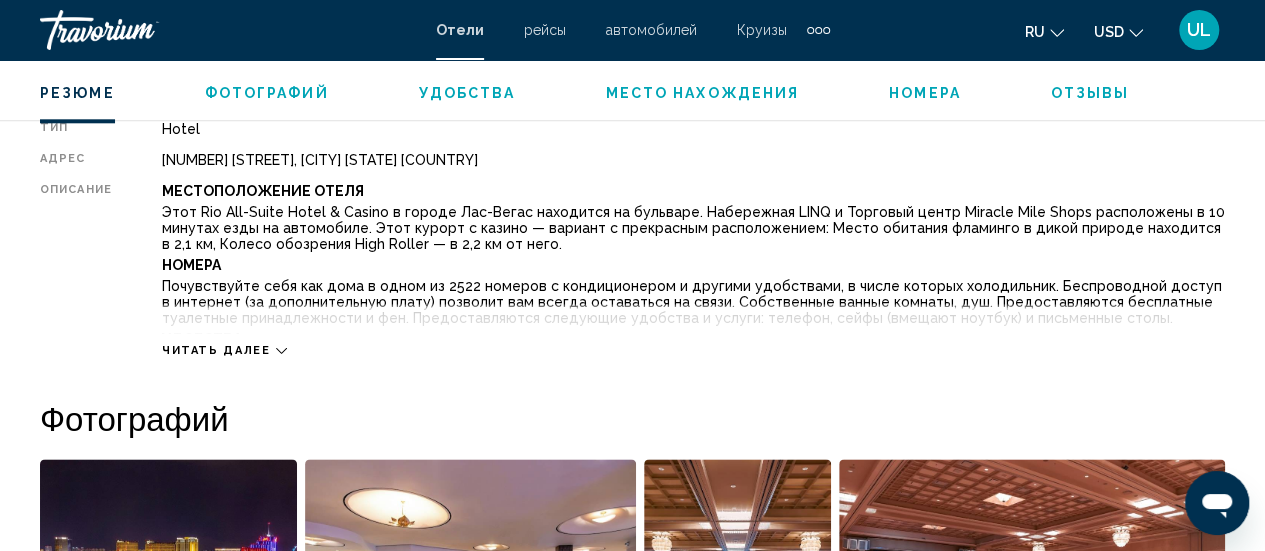 click on "Читать далее" at bounding box center [216, 350] 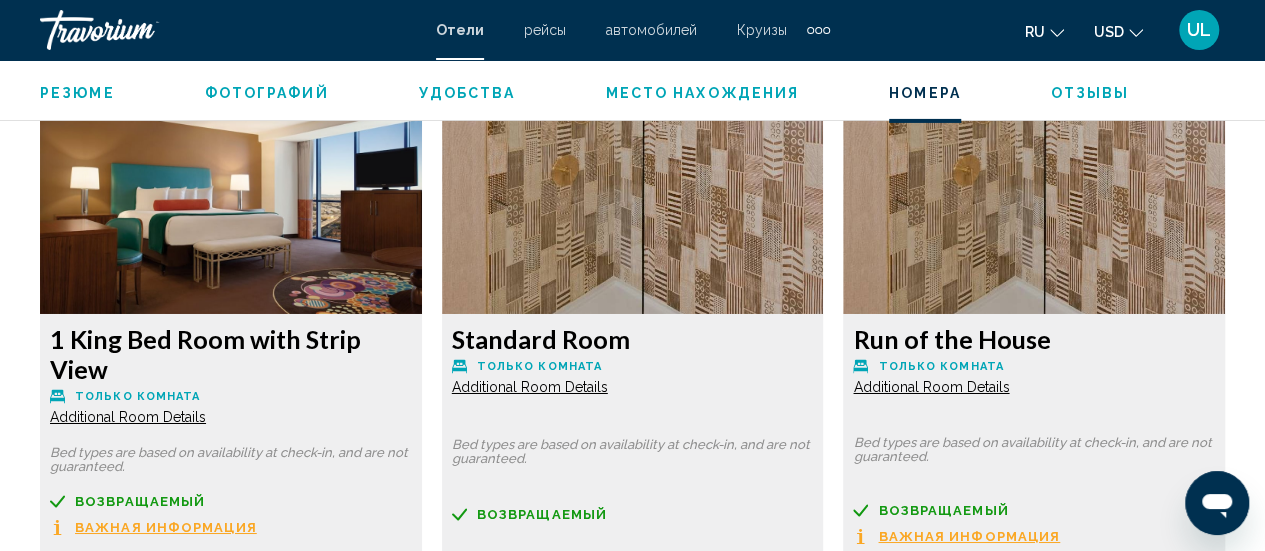 scroll, scrollTop: 3317, scrollLeft: 0, axis: vertical 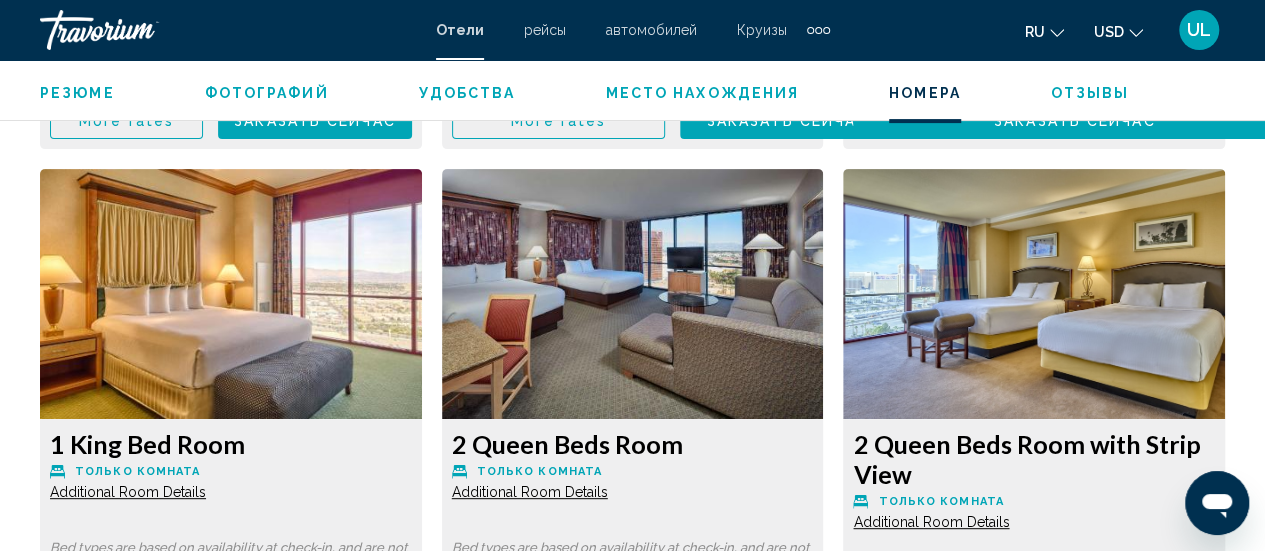 click at bounding box center (231, -477) 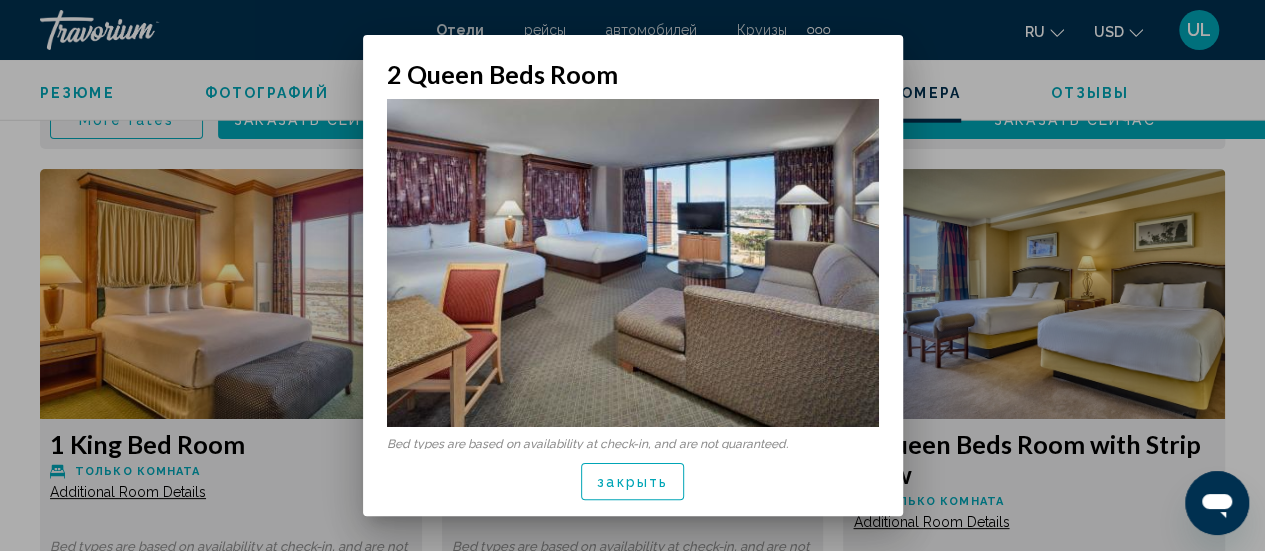 click at bounding box center (633, 263) 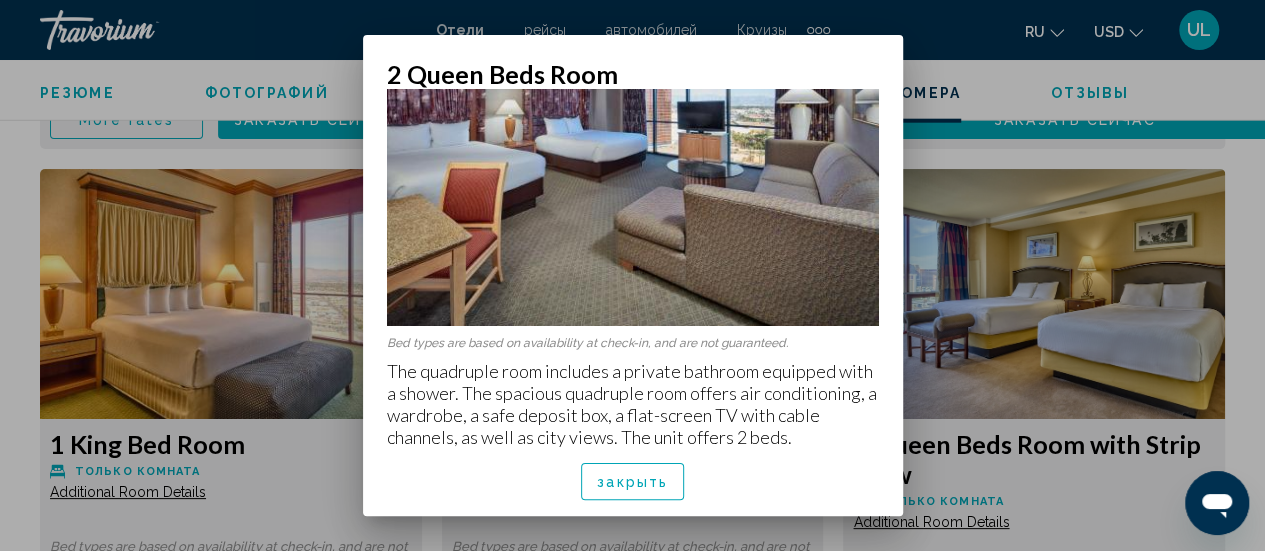 scroll, scrollTop: 112, scrollLeft: 0, axis: vertical 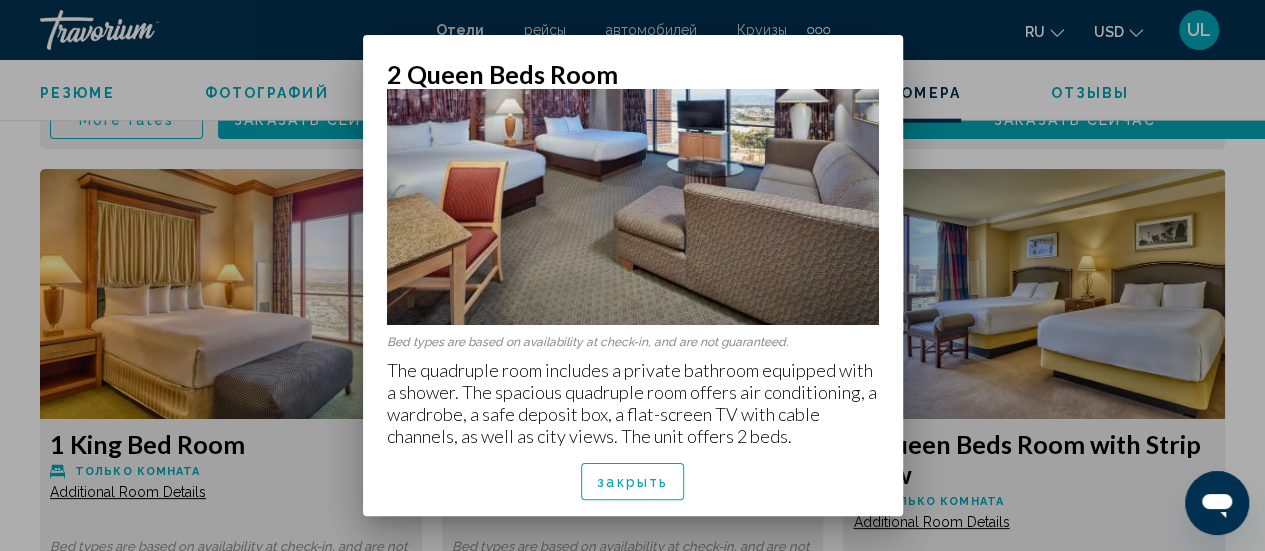 drag, startPoint x: 686, startPoint y: 227, endPoint x: 962, endPoint y: 79, distance: 313.17728 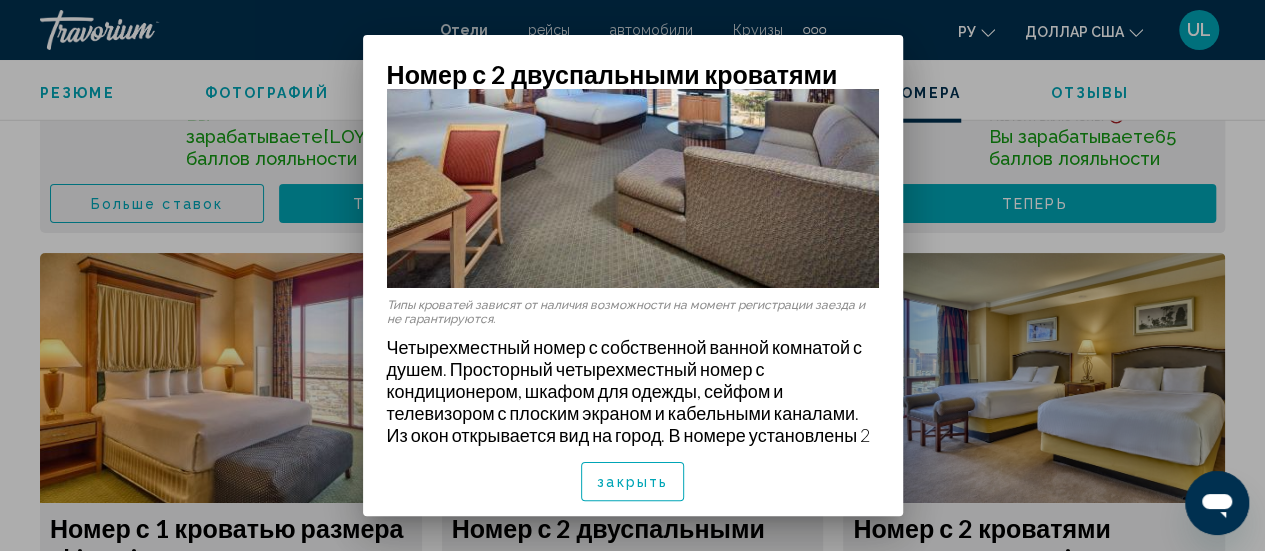scroll, scrollTop: 148, scrollLeft: 0, axis: vertical 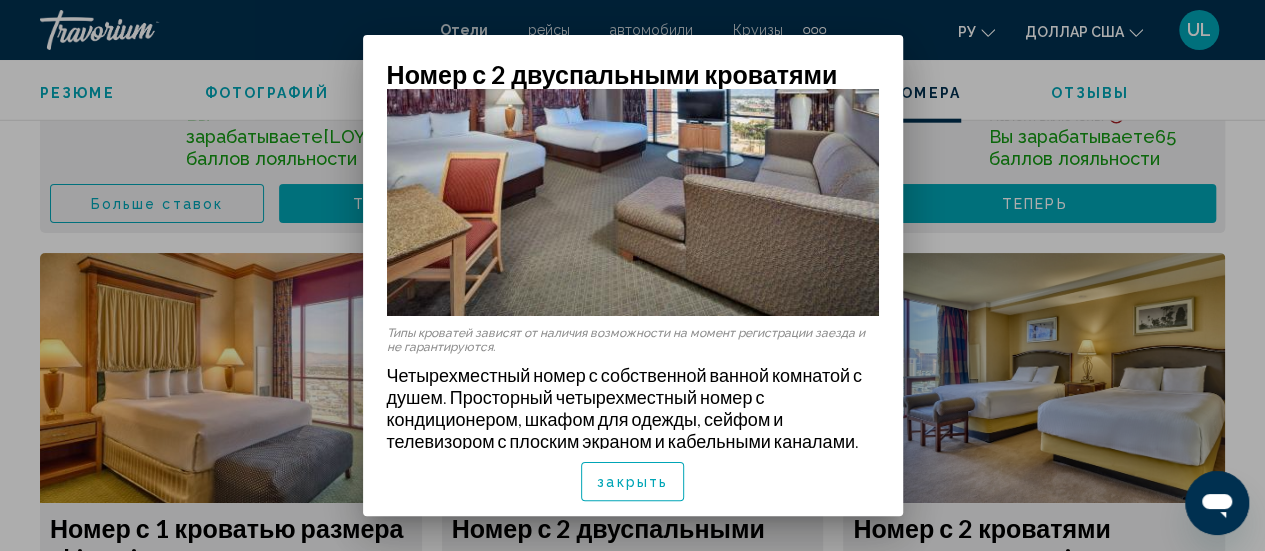 click at bounding box center [633, 152] 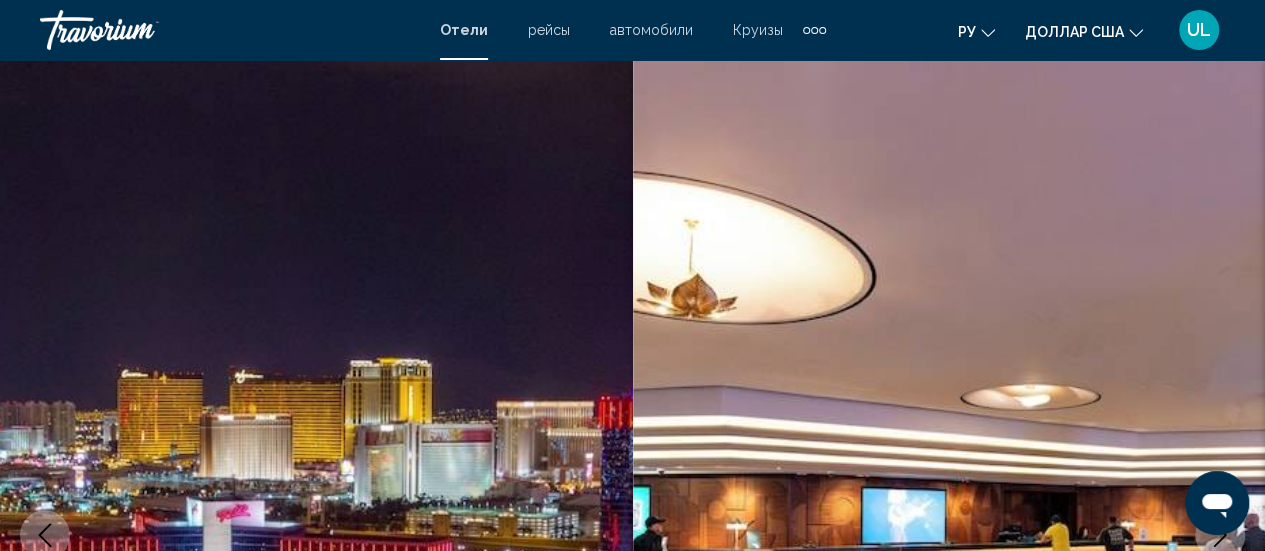 scroll, scrollTop: 4020, scrollLeft: 0, axis: vertical 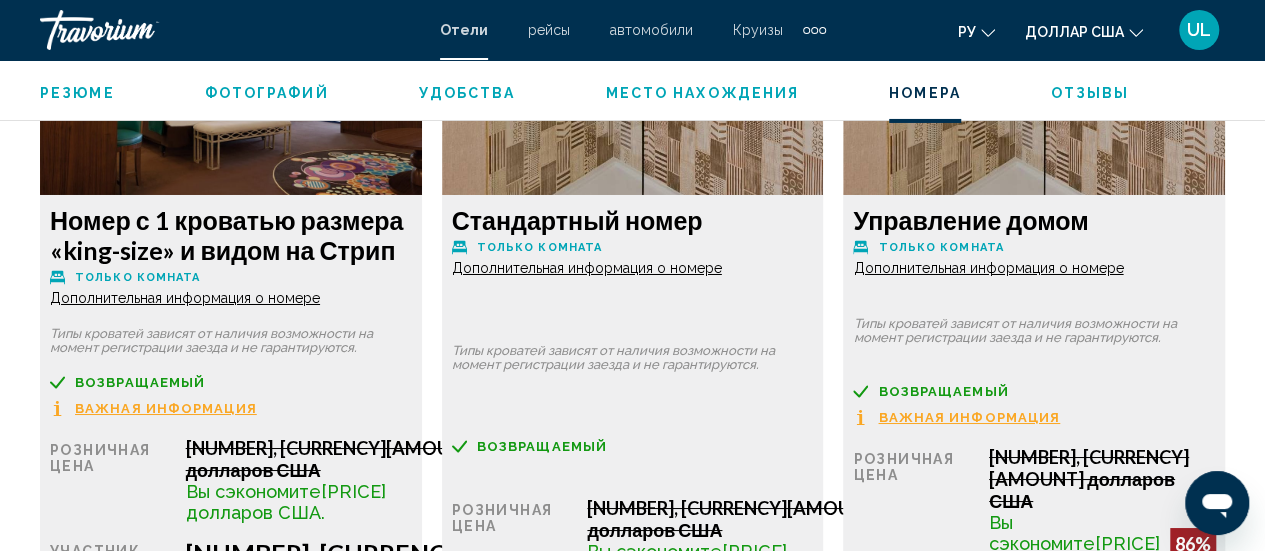 click on "Дополнительная информация о номере" at bounding box center (185, 298) 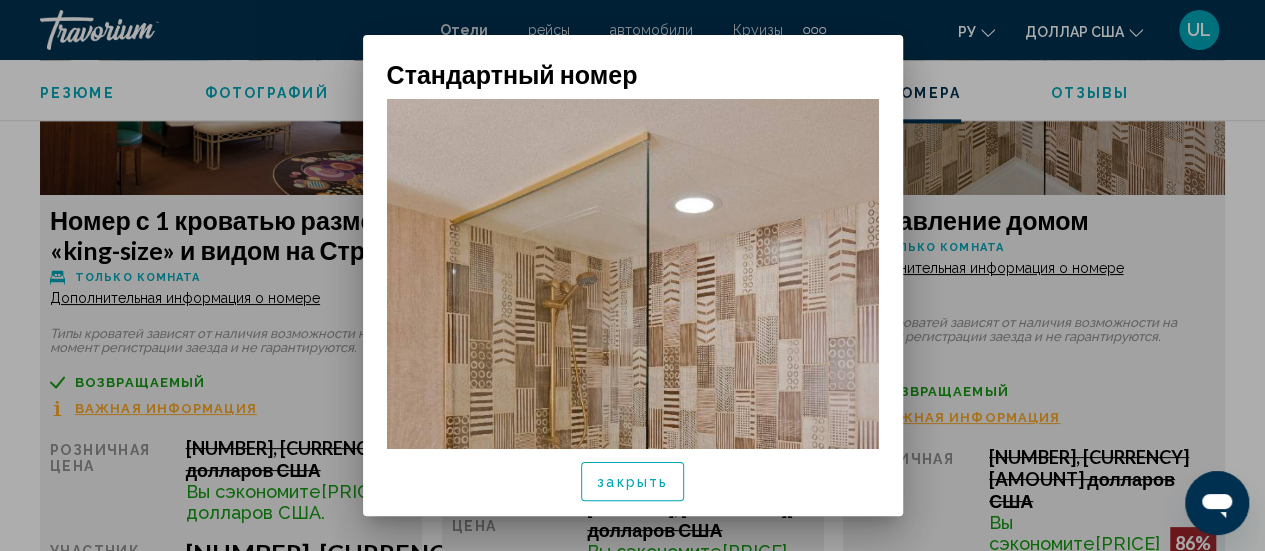 click at bounding box center [633, 535] 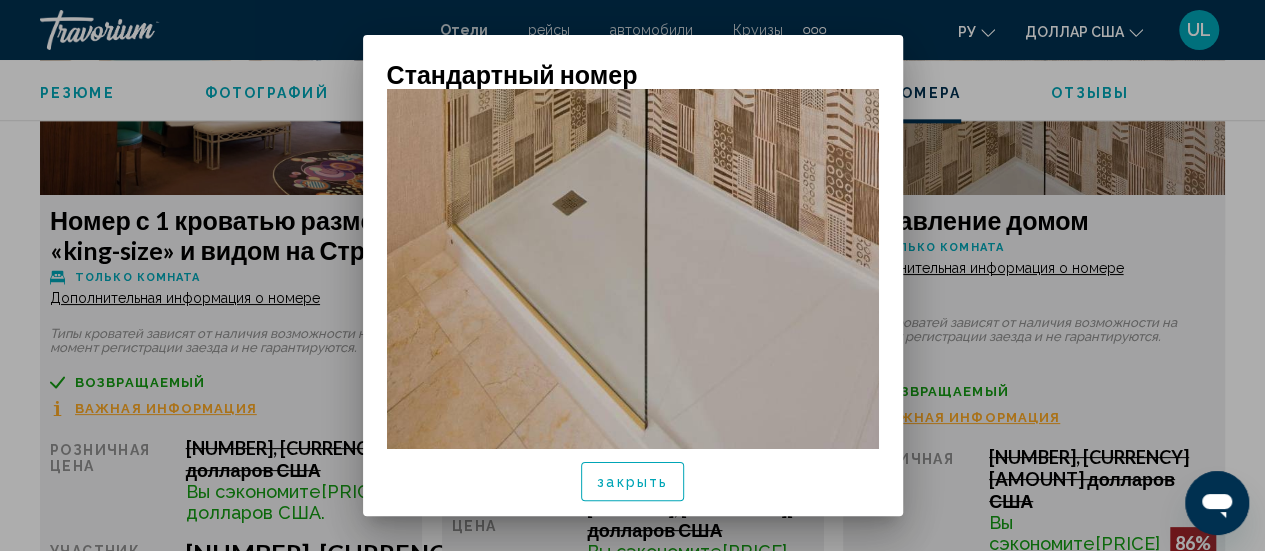 scroll, scrollTop: 544, scrollLeft: 0, axis: vertical 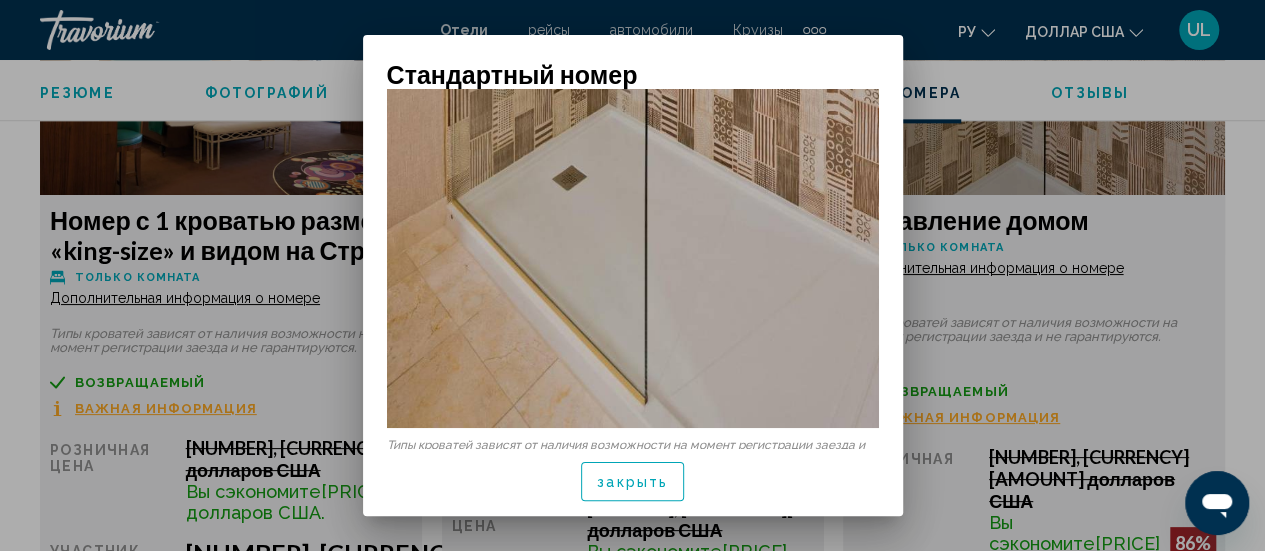 click at bounding box center (633, -9) 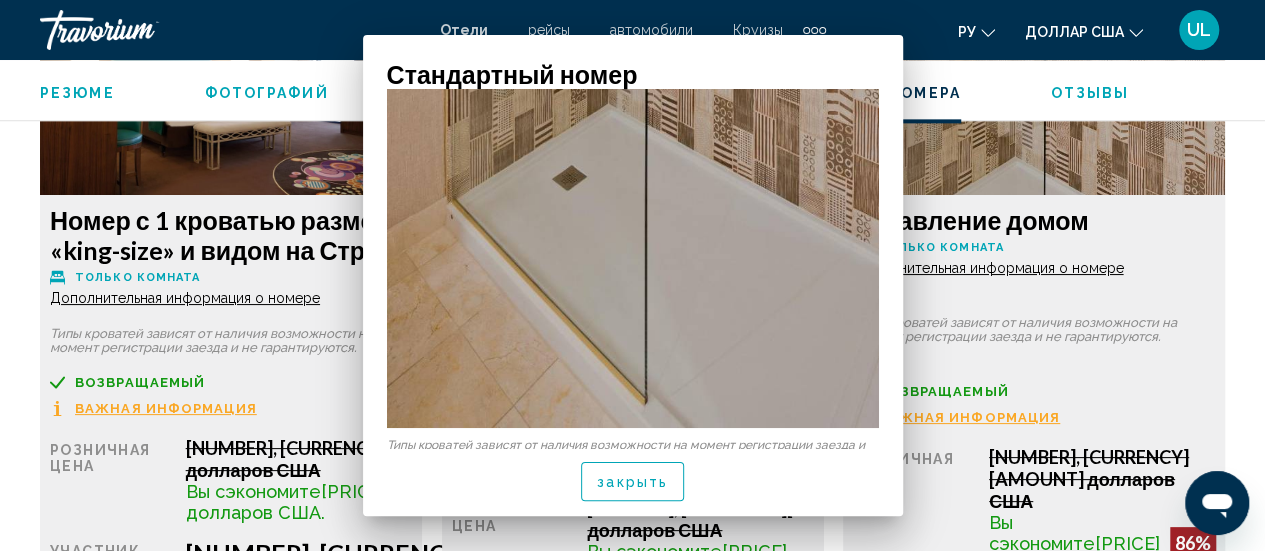 scroll, scrollTop: 3473, scrollLeft: 0, axis: vertical 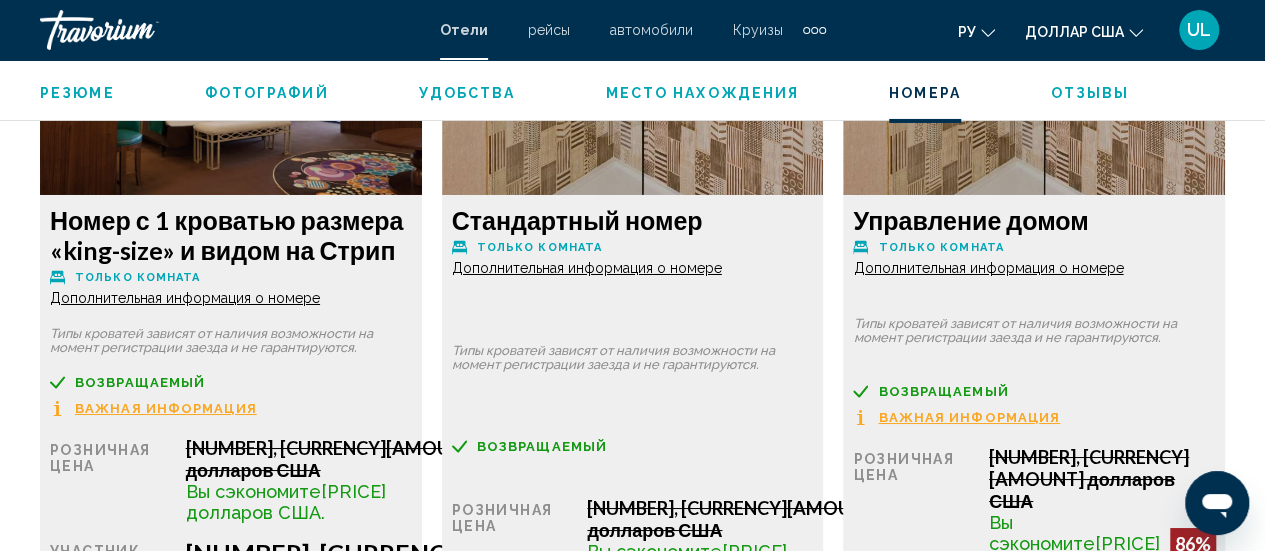 click on "Важная информация" at bounding box center [166, 408] 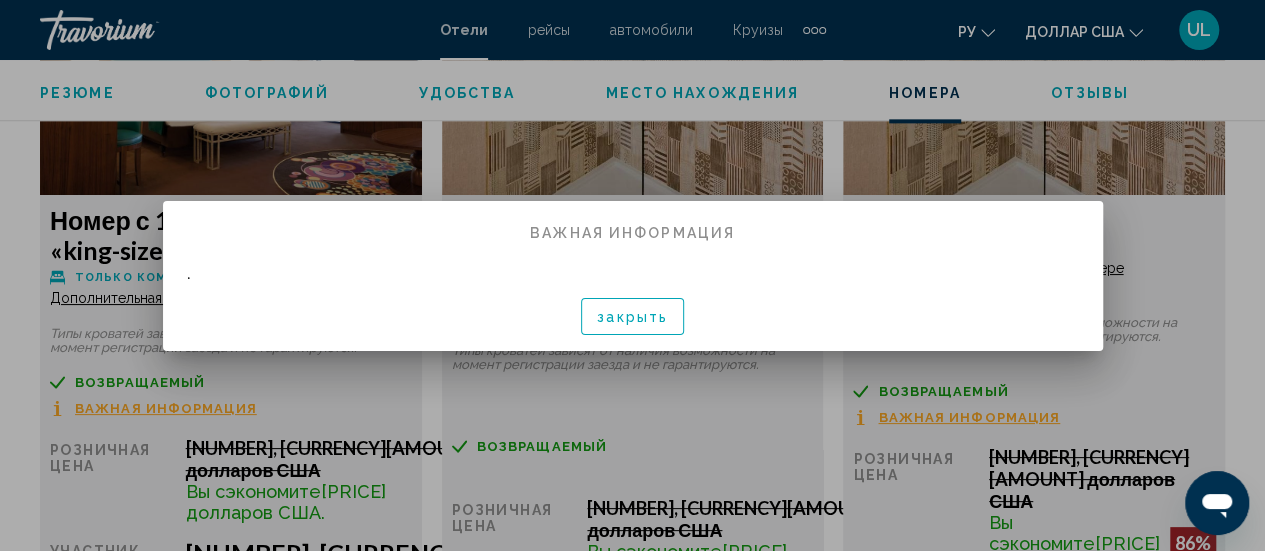 scroll, scrollTop: 0, scrollLeft: 0, axis: both 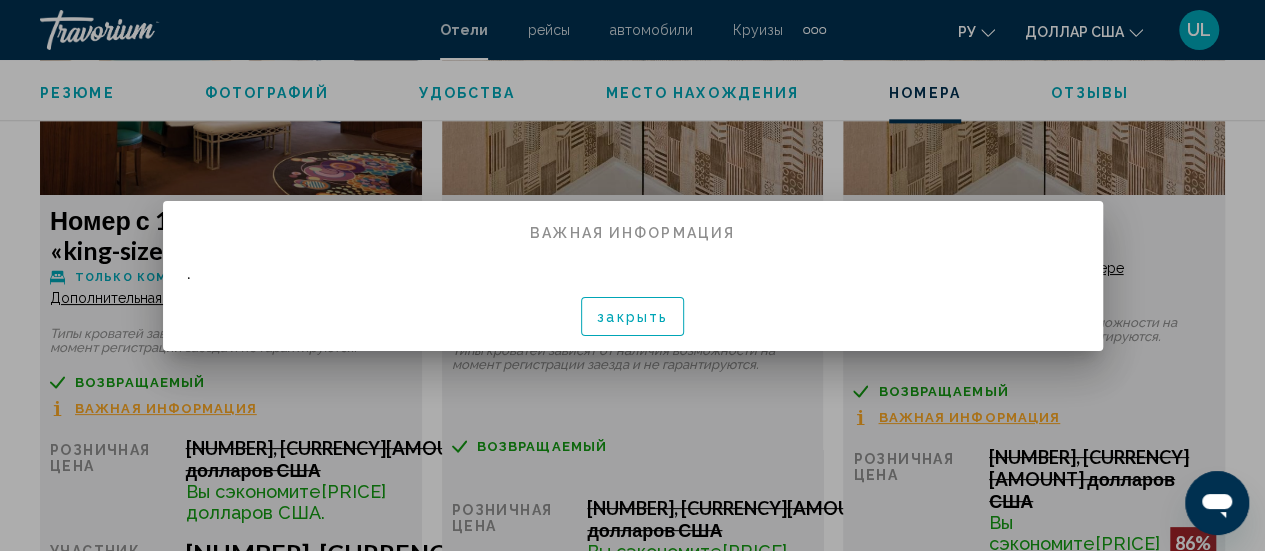 click on "Важная информация" at bounding box center [632, 233] 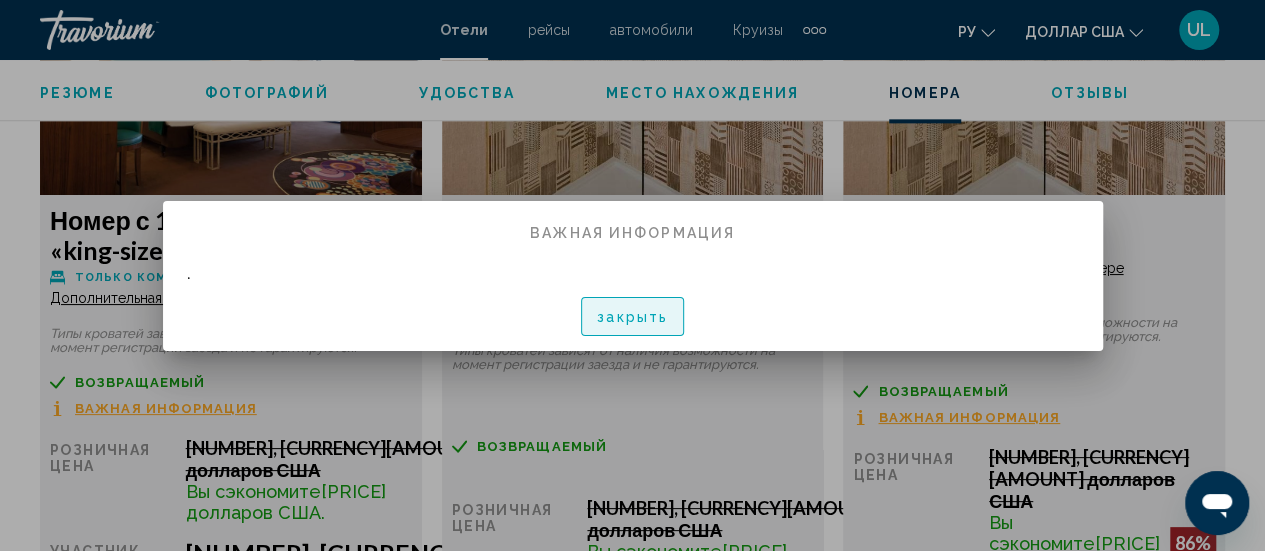 click on "закрыть" at bounding box center (632, 318) 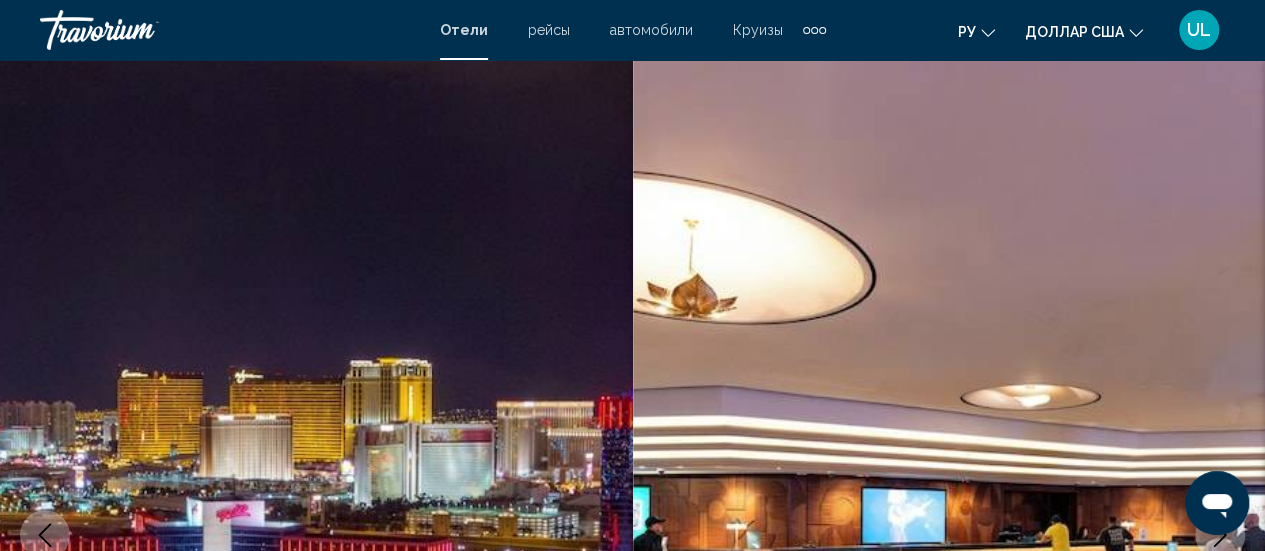 scroll, scrollTop: 3473, scrollLeft: 0, axis: vertical 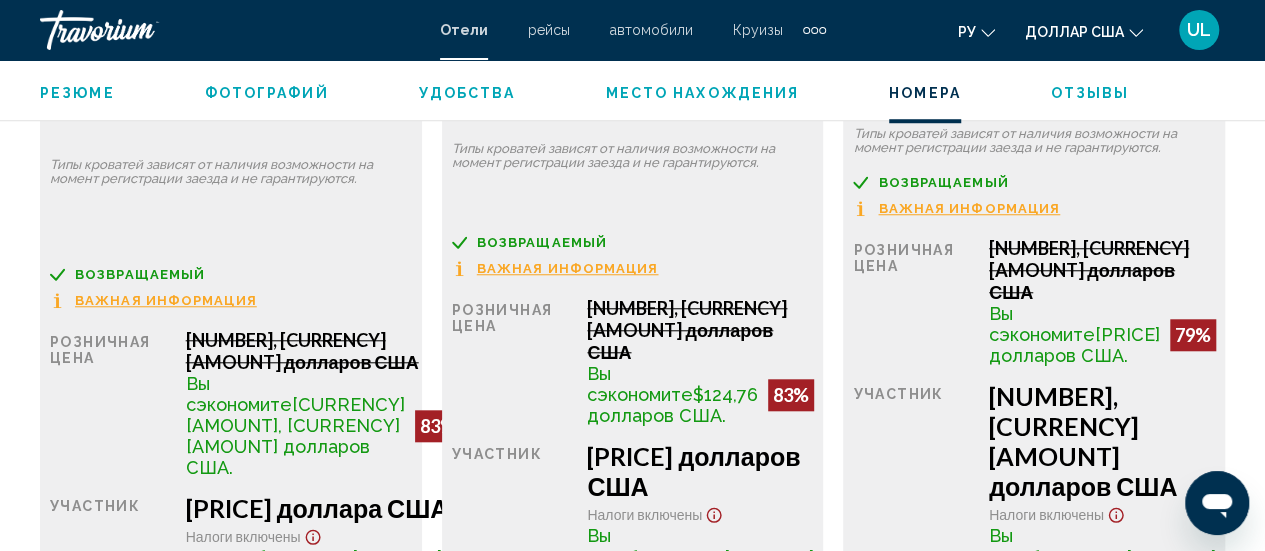 click on "Важная информация" at bounding box center [166, -677] 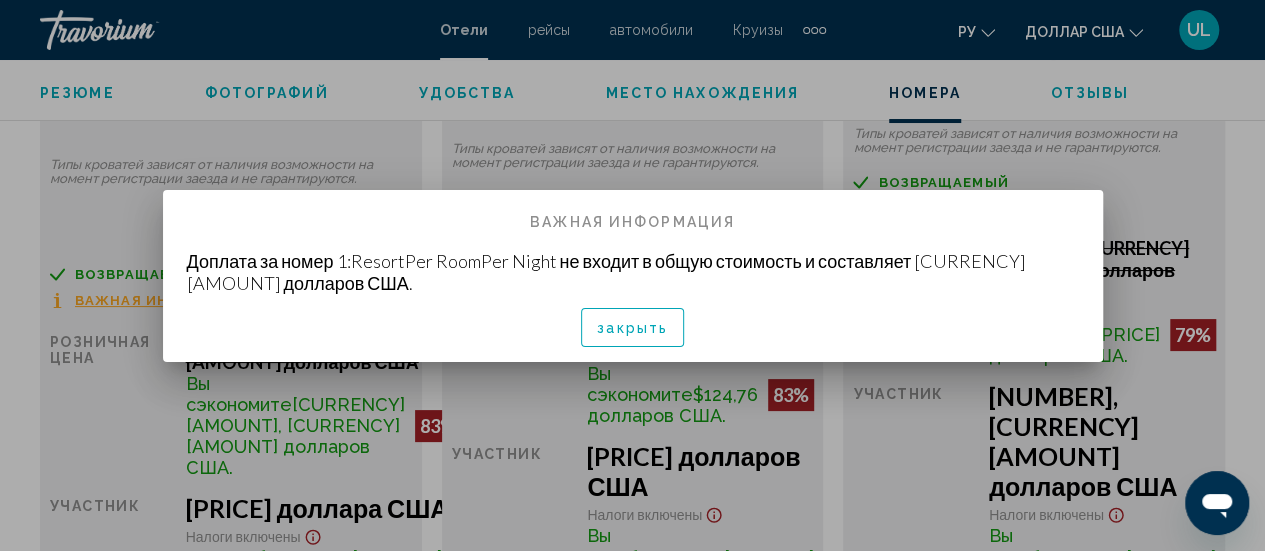 click at bounding box center [632, 275] 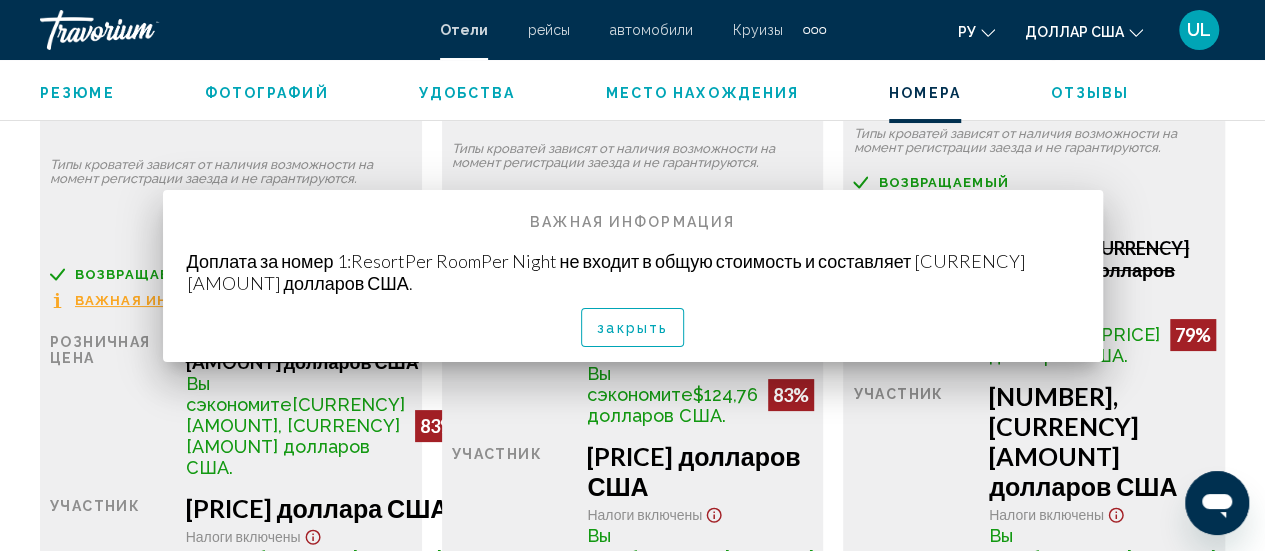 scroll, scrollTop: 4558, scrollLeft: 0, axis: vertical 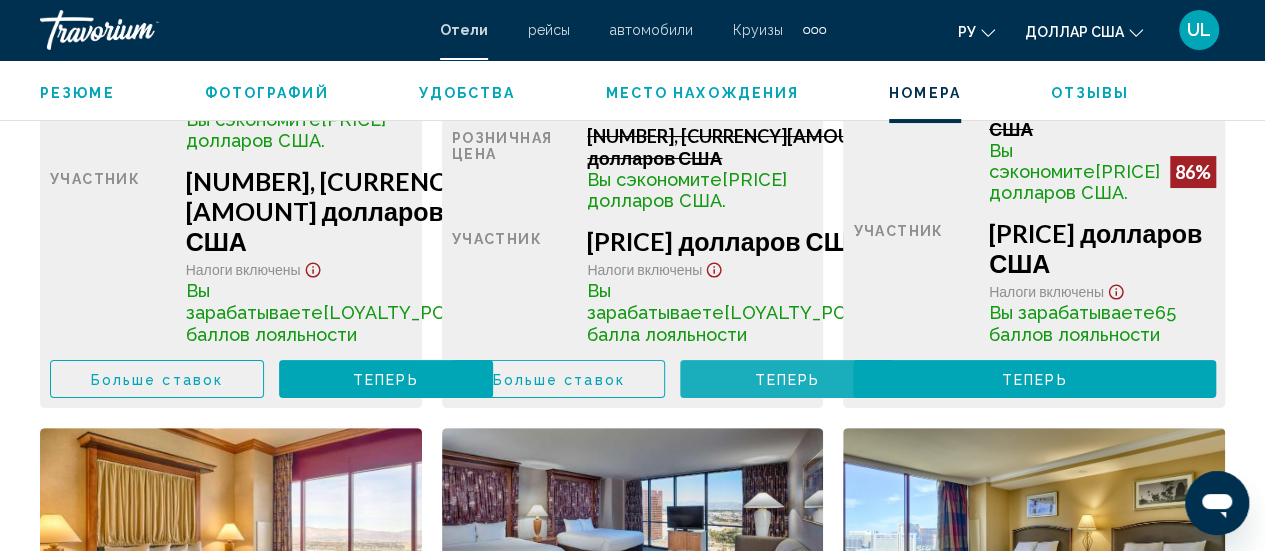 click on "Теперь" at bounding box center [788, 380] 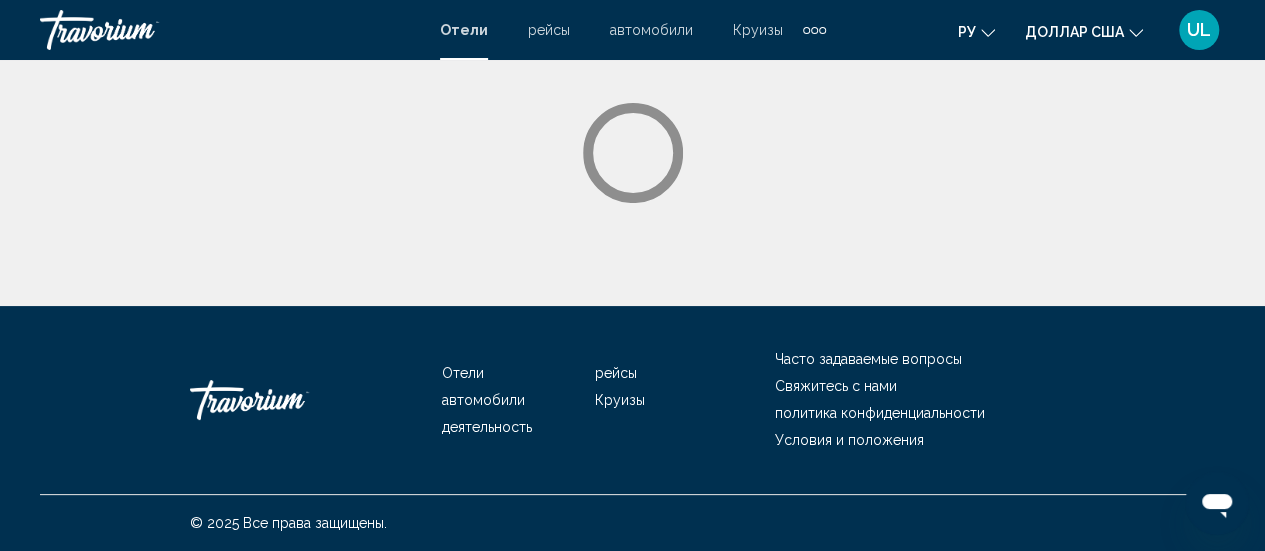 scroll, scrollTop: 0, scrollLeft: 0, axis: both 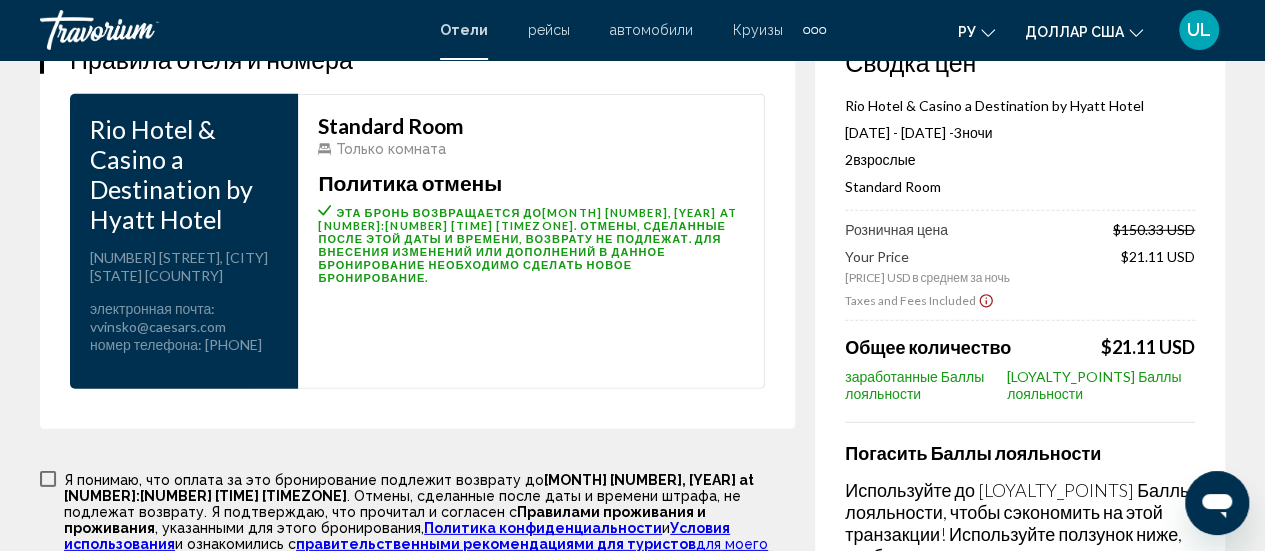 click 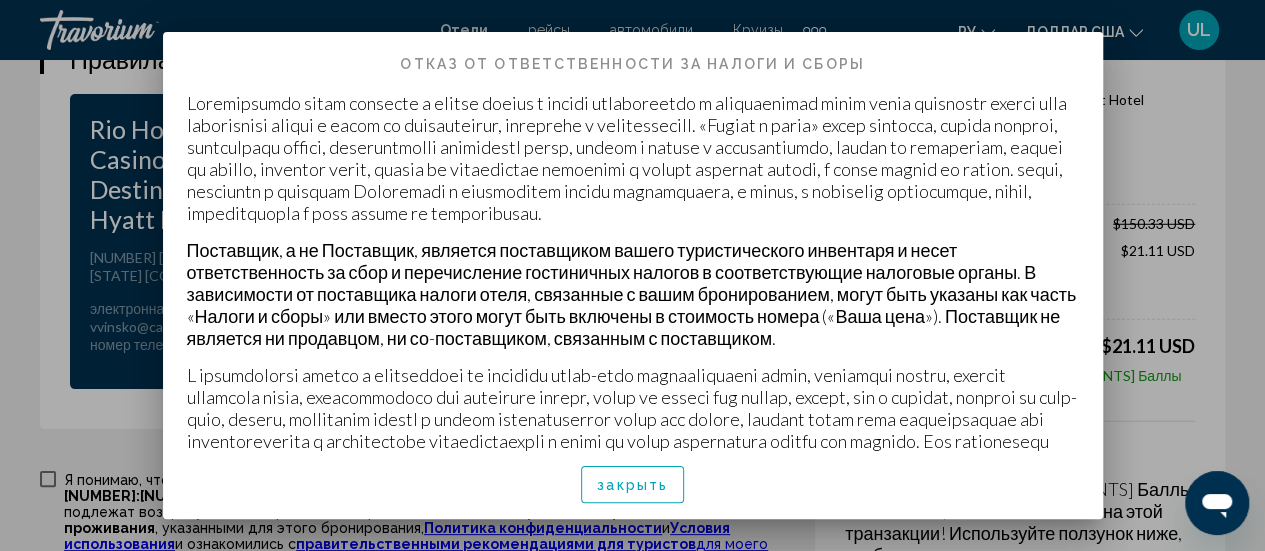 scroll, scrollTop: 0, scrollLeft: 0, axis: both 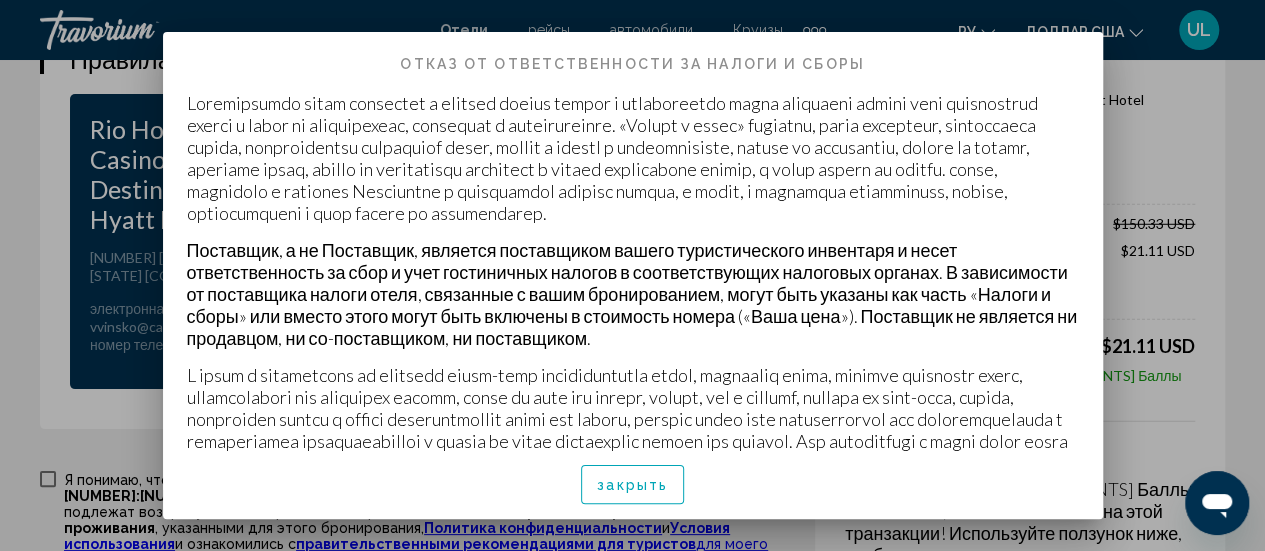 click at bounding box center [632, 275] 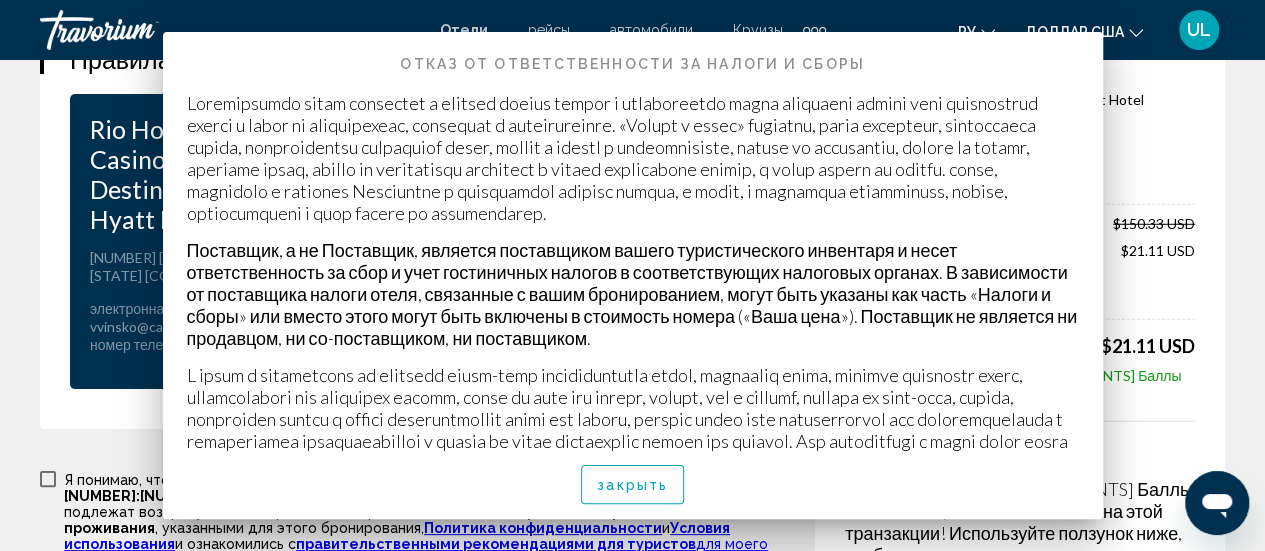 scroll, scrollTop: 2790, scrollLeft: 0, axis: vertical 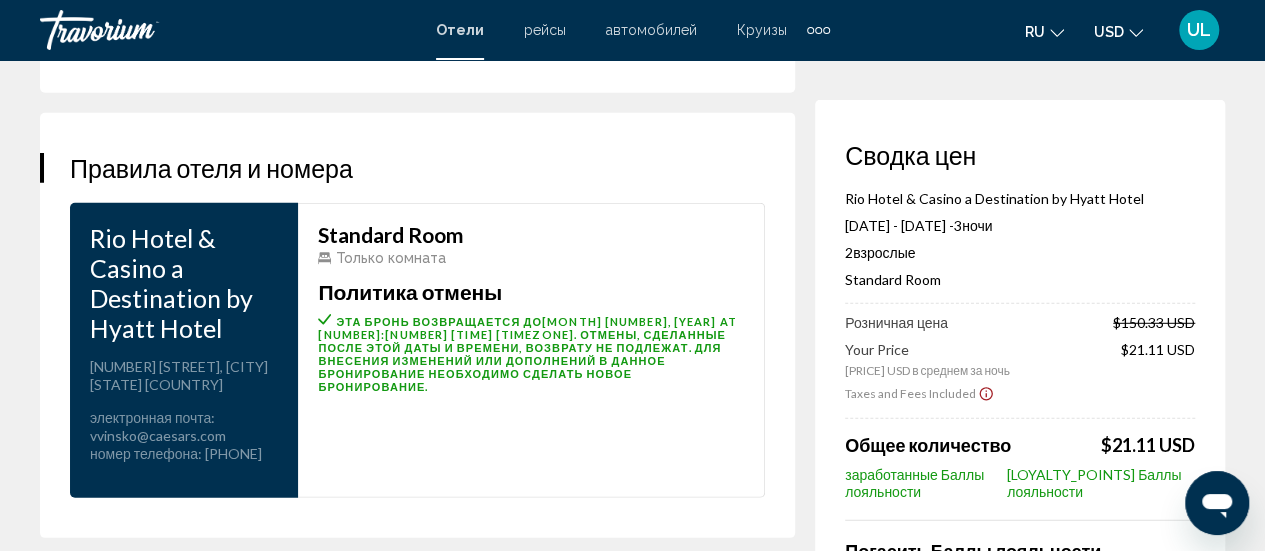 drag, startPoint x: 1256, startPoint y: 448, endPoint x: 1238, endPoint y: 424, distance: 30 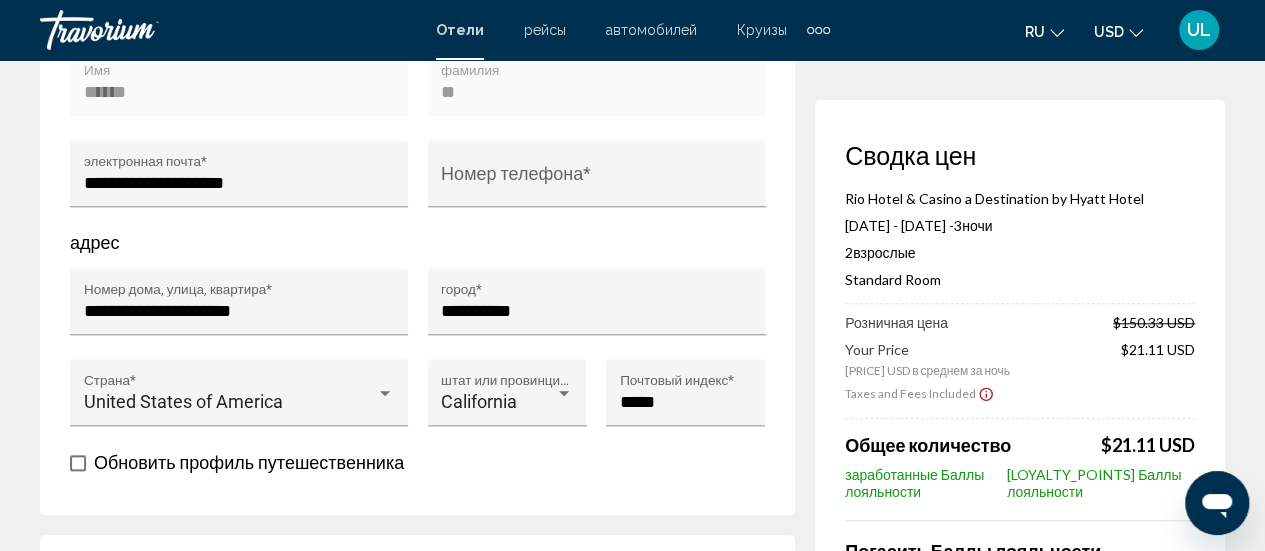 scroll, scrollTop: 2681, scrollLeft: 0, axis: vertical 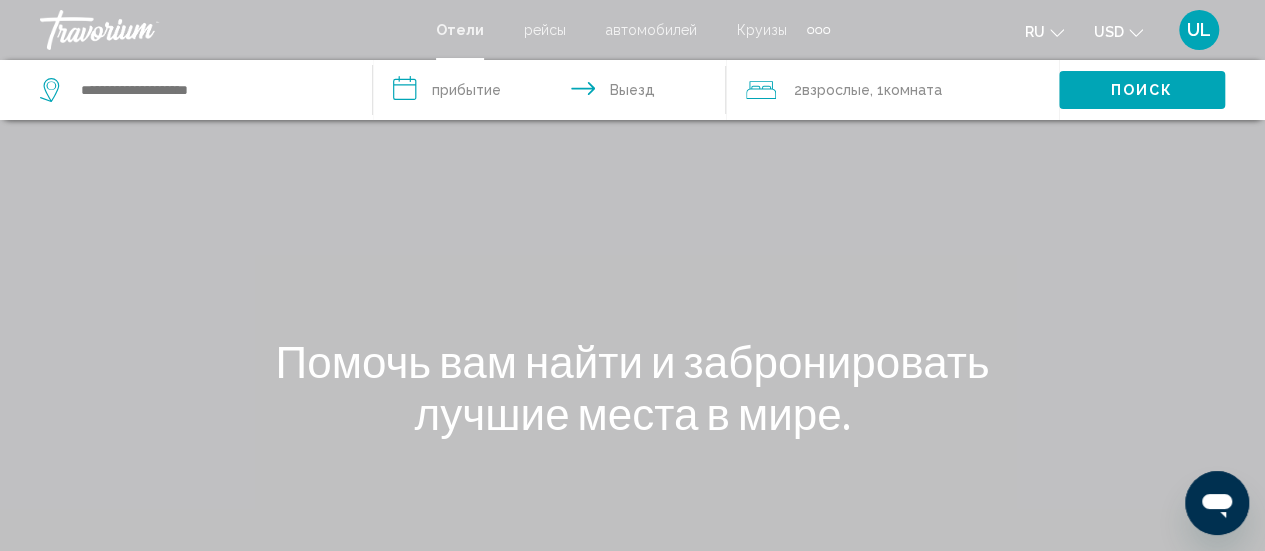 click at bounding box center (196, 90) 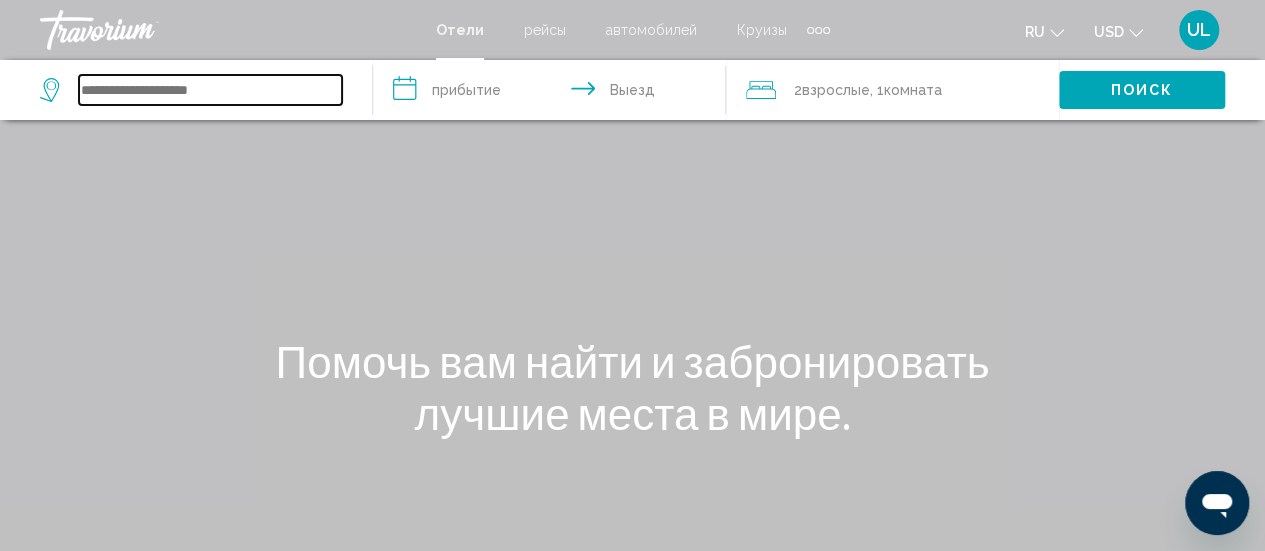 click at bounding box center [210, 90] 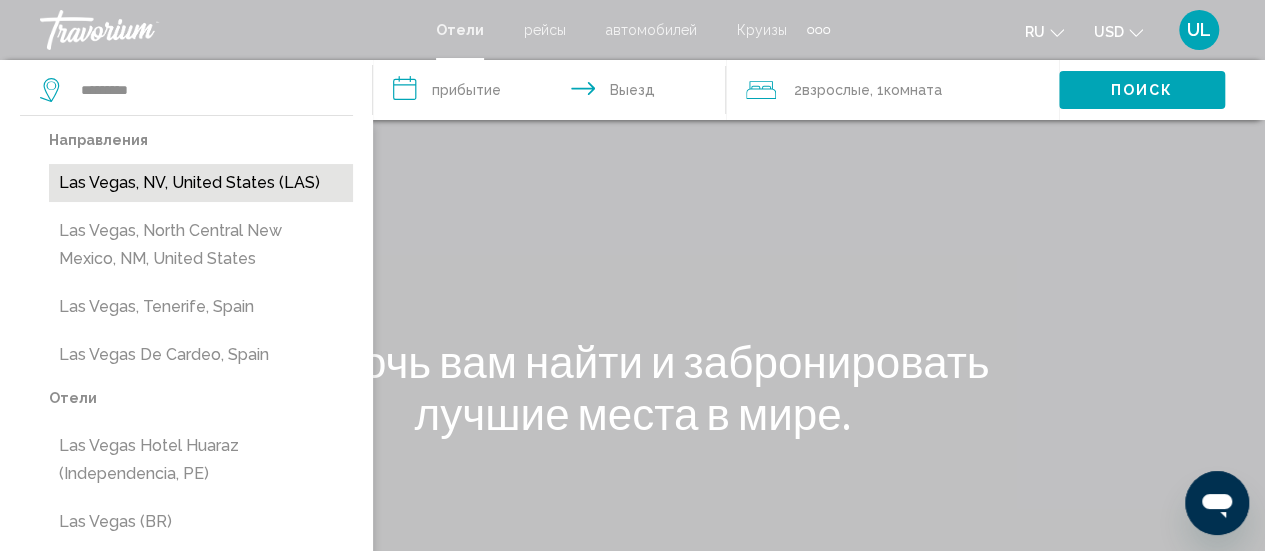 click on "Las Vegas, NV, United States (LAS)" at bounding box center [201, 183] 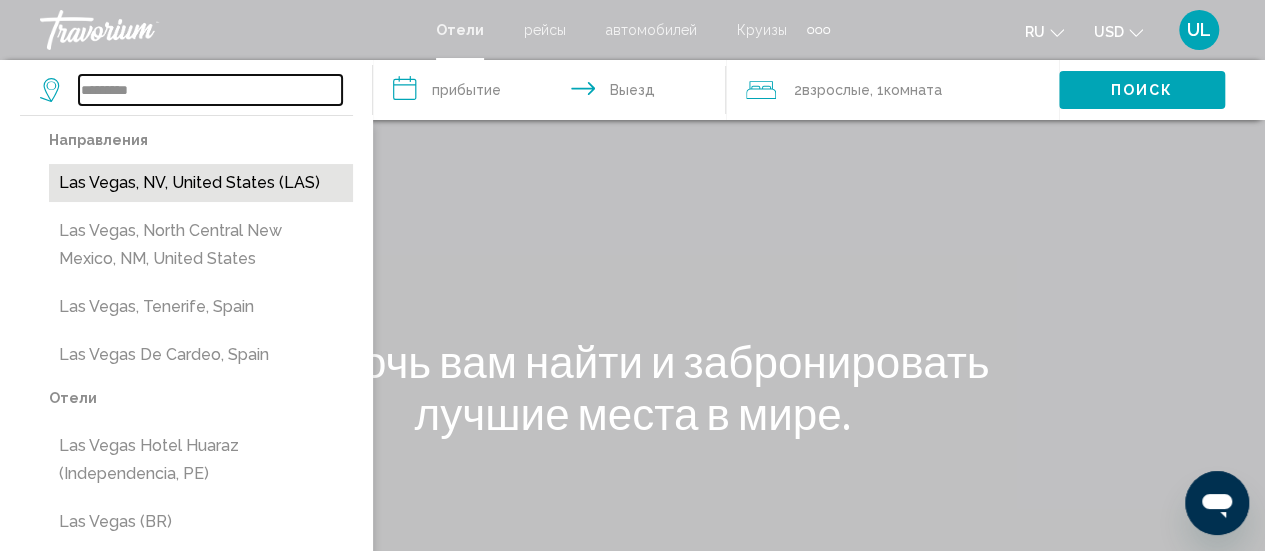 type on "**********" 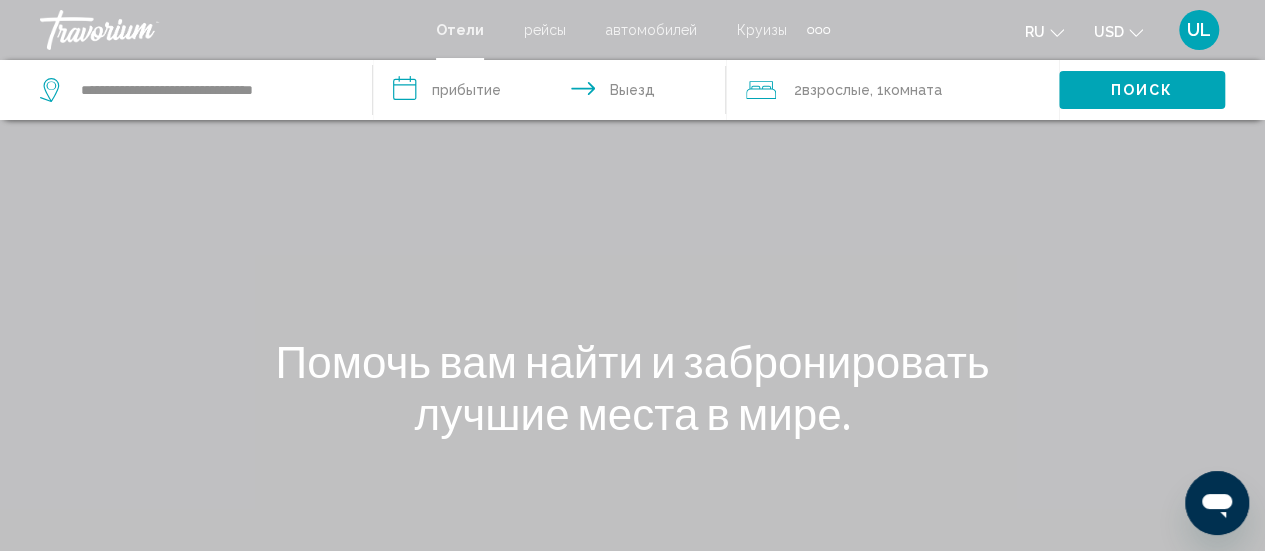 click on "**********" at bounding box center (553, 93) 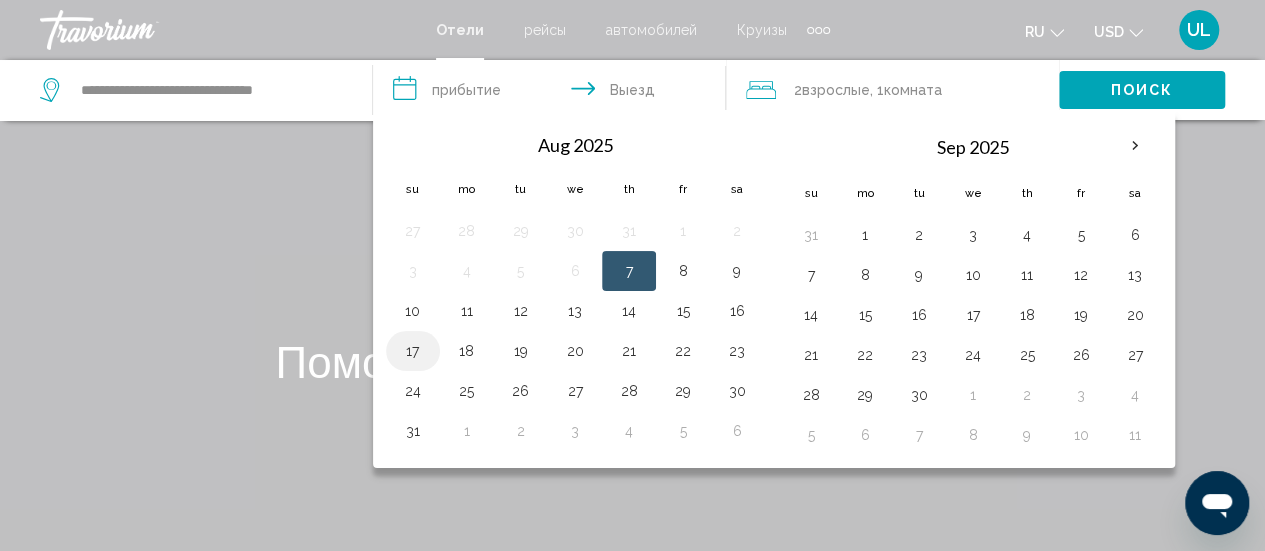 click on "17" at bounding box center [413, 351] 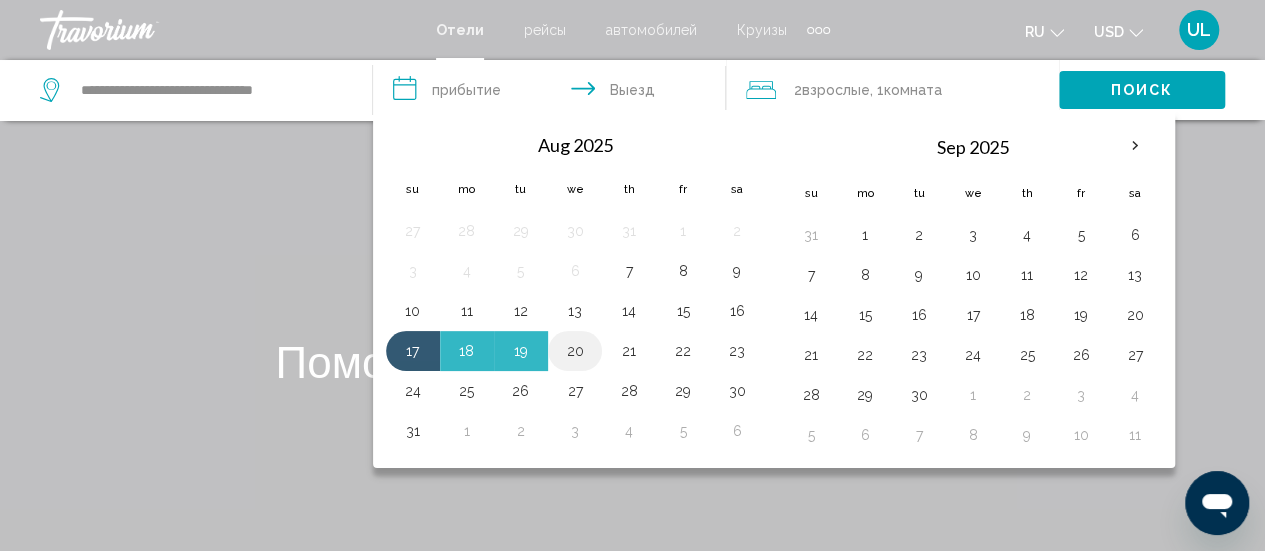 click on "20" at bounding box center [575, 351] 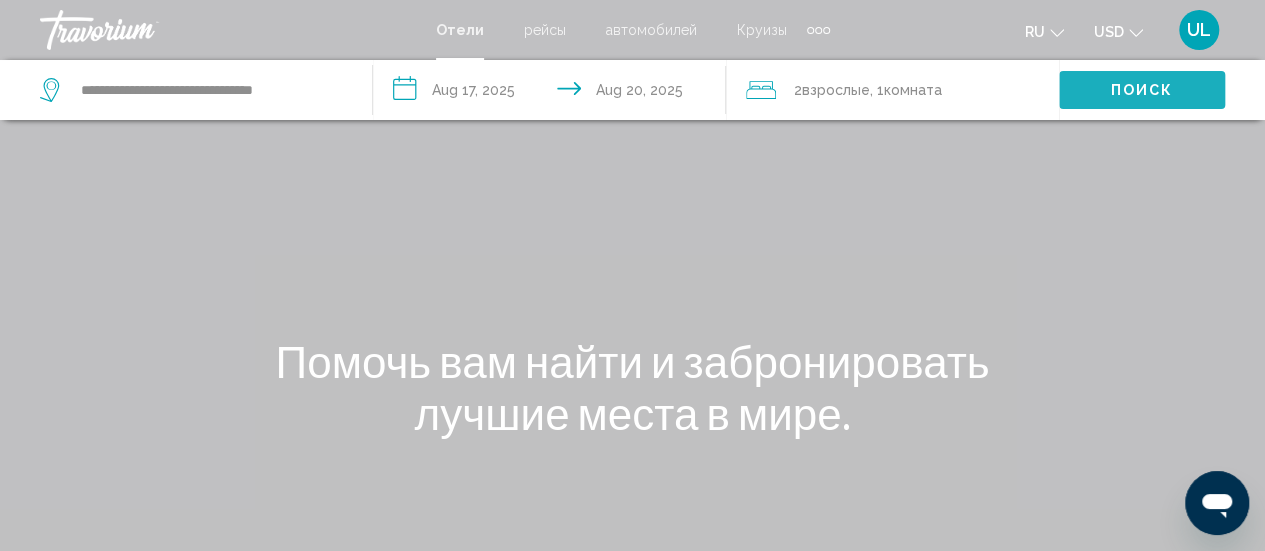 click on "Поиск" at bounding box center [1142, 89] 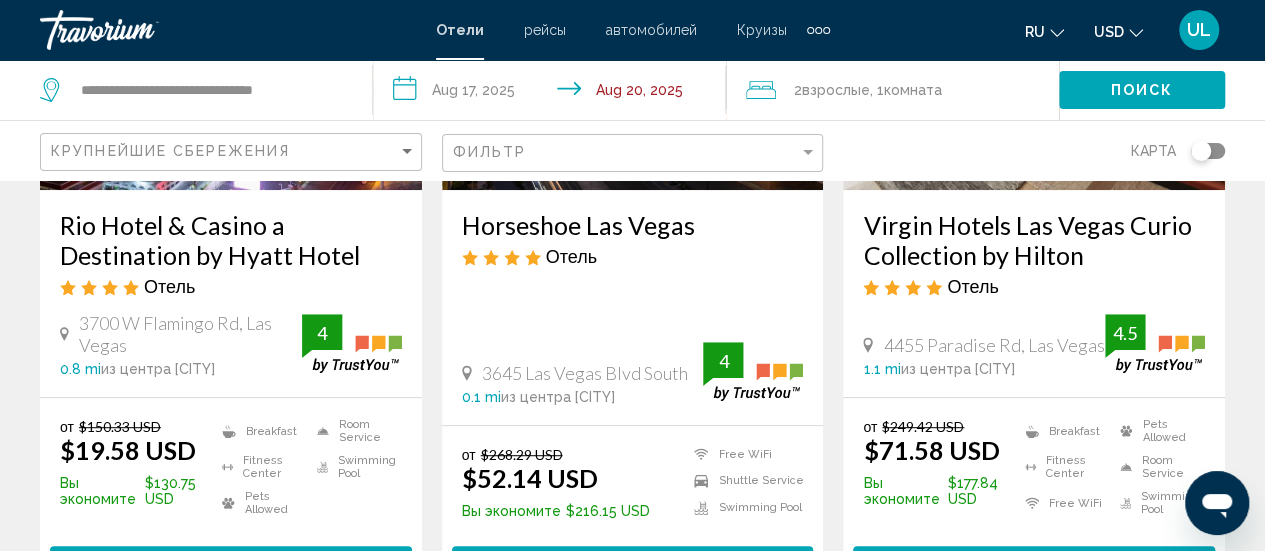 scroll, scrollTop: 375, scrollLeft: 0, axis: vertical 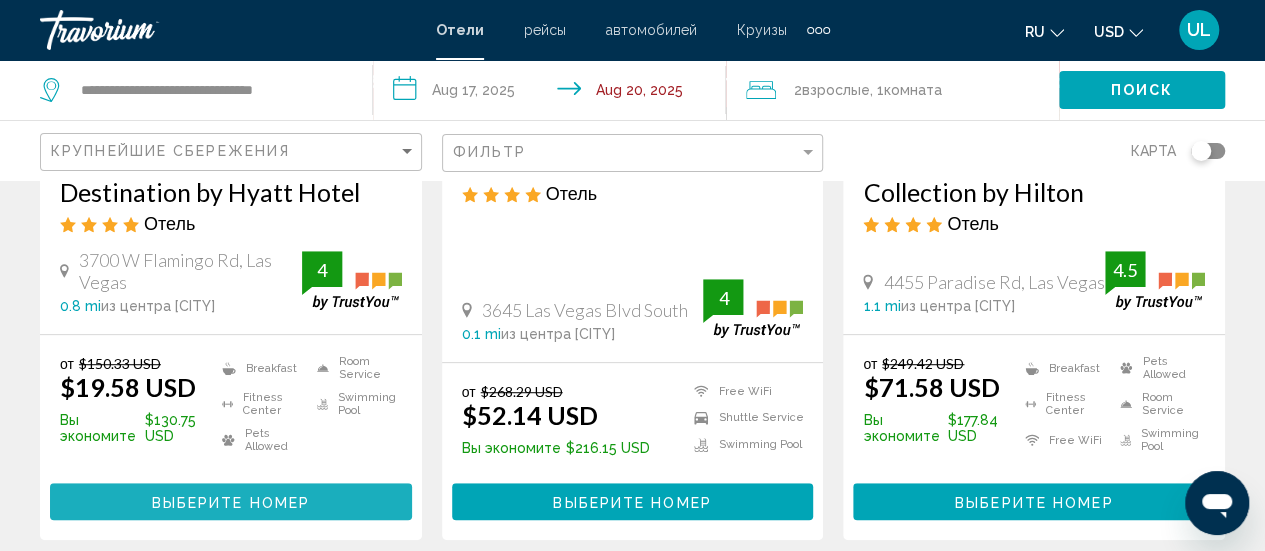 click on "Выберите номер" at bounding box center (231, 502) 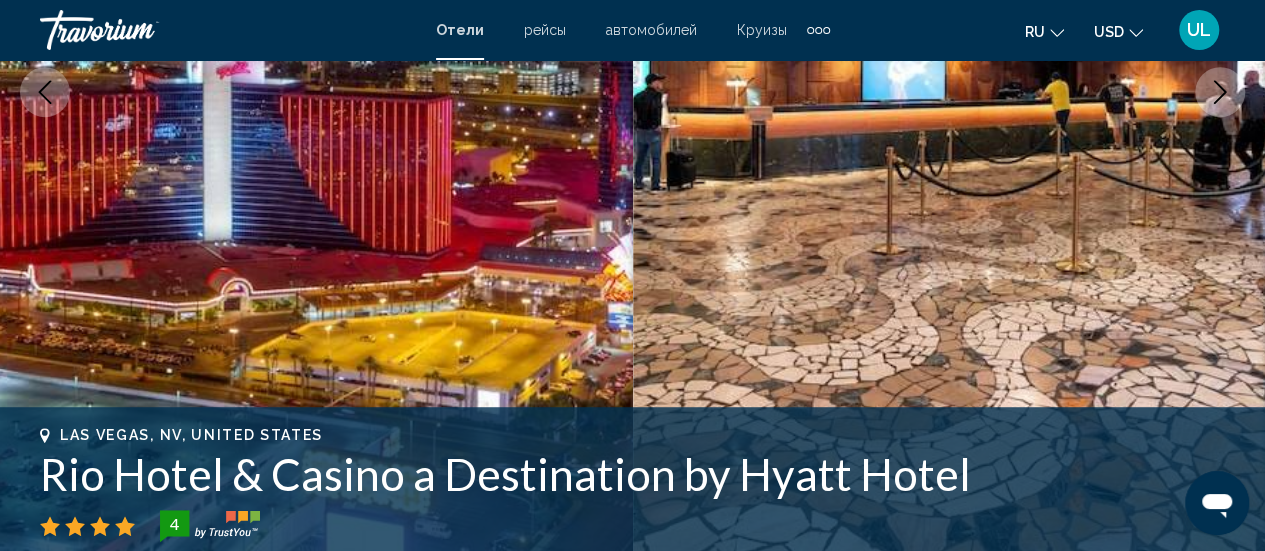 scroll, scrollTop: 259, scrollLeft: 0, axis: vertical 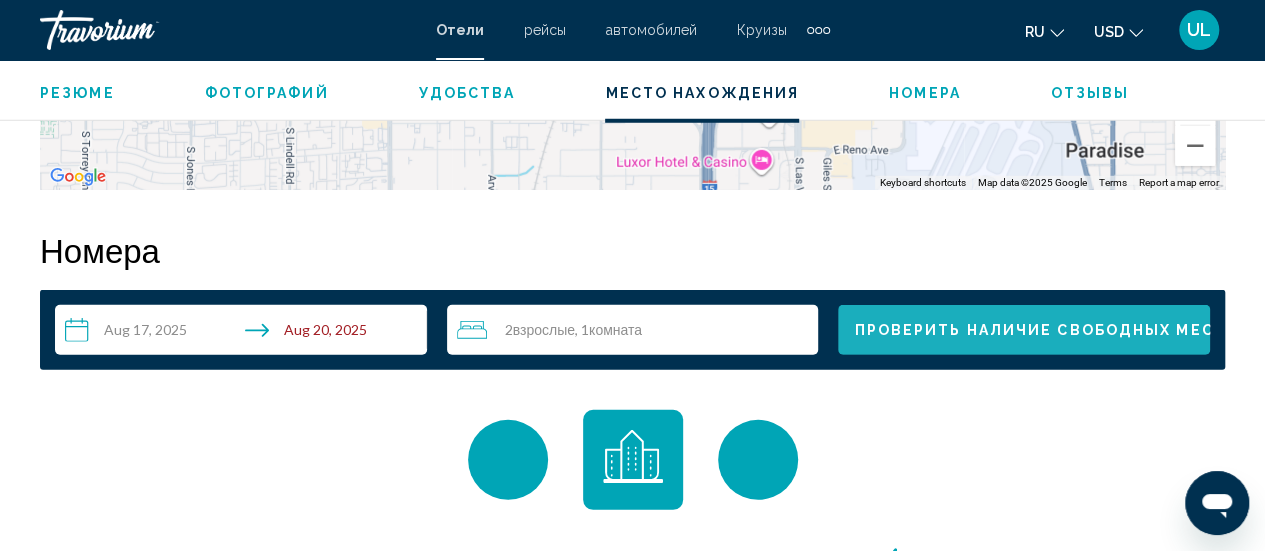 click on "Проверить наличие свободных мест" at bounding box center (1039, 331) 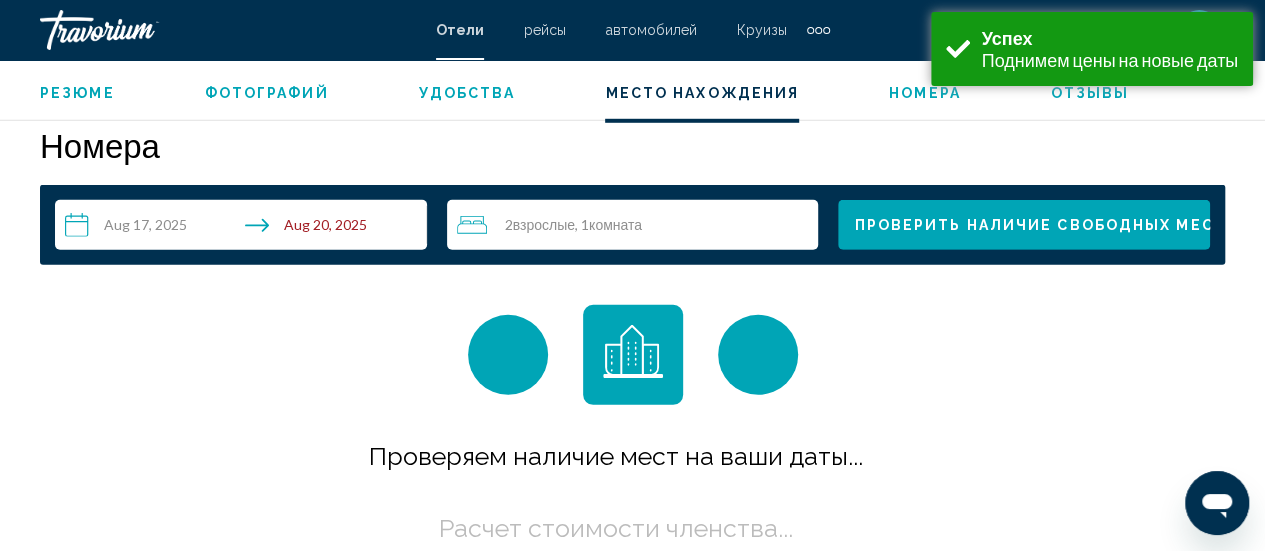 scroll, scrollTop: 2881, scrollLeft: 0, axis: vertical 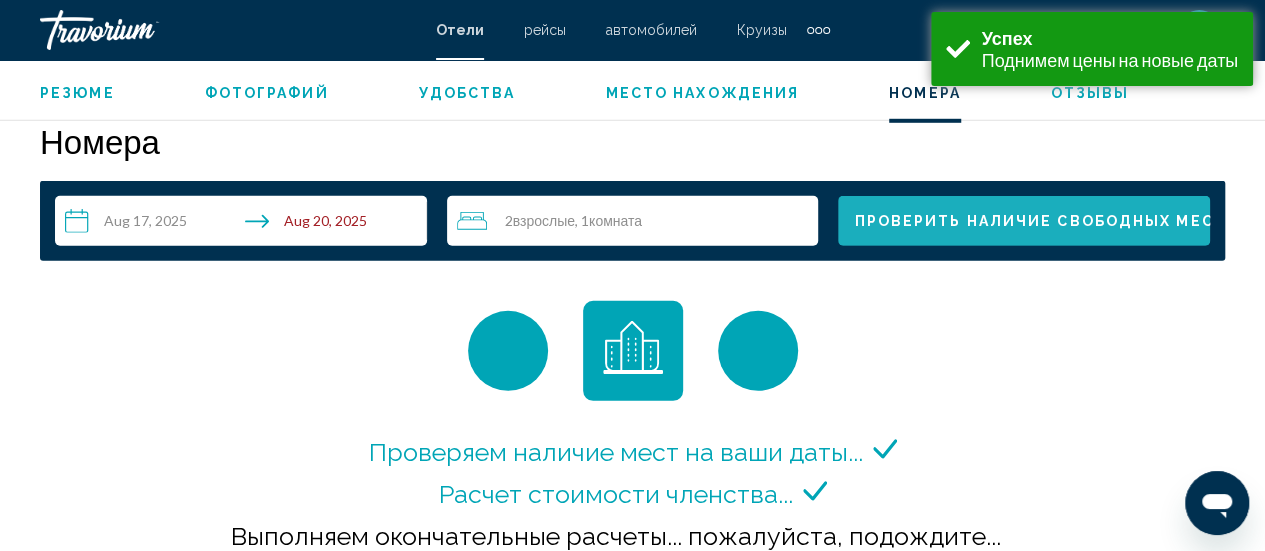 click on "Проверить наличие свободных мест" at bounding box center (1039, 222) 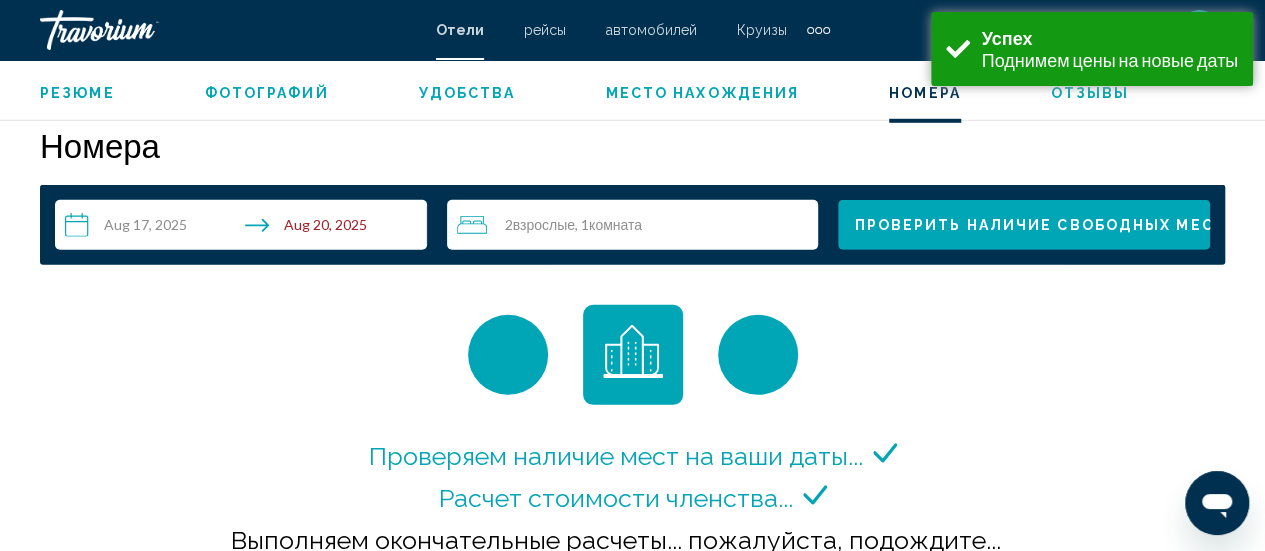 scroll, scrollTop: 2881, scrollLeft: 0, axis: vertical 